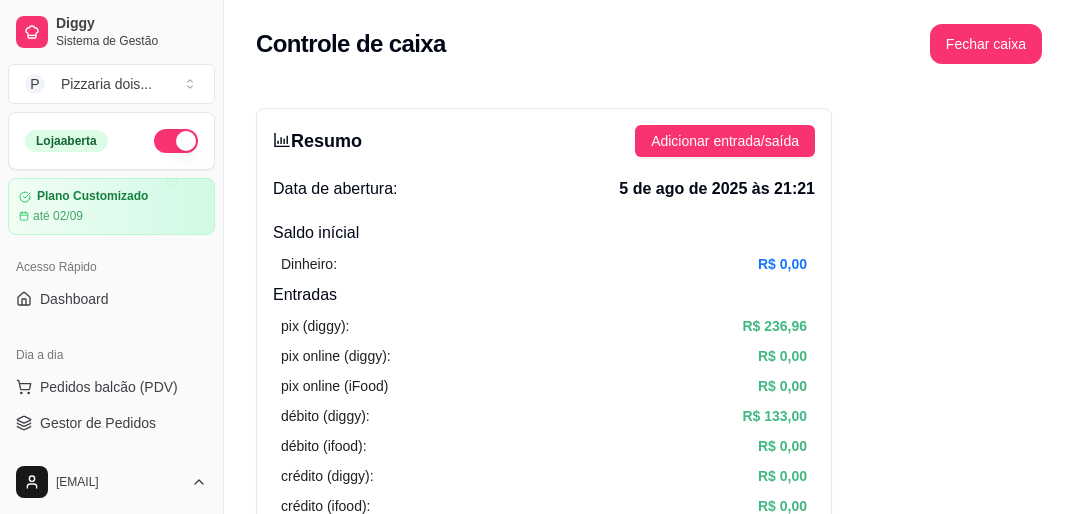 scroll, scrollTop: 716, scrollLeft: 0, axis: vertical 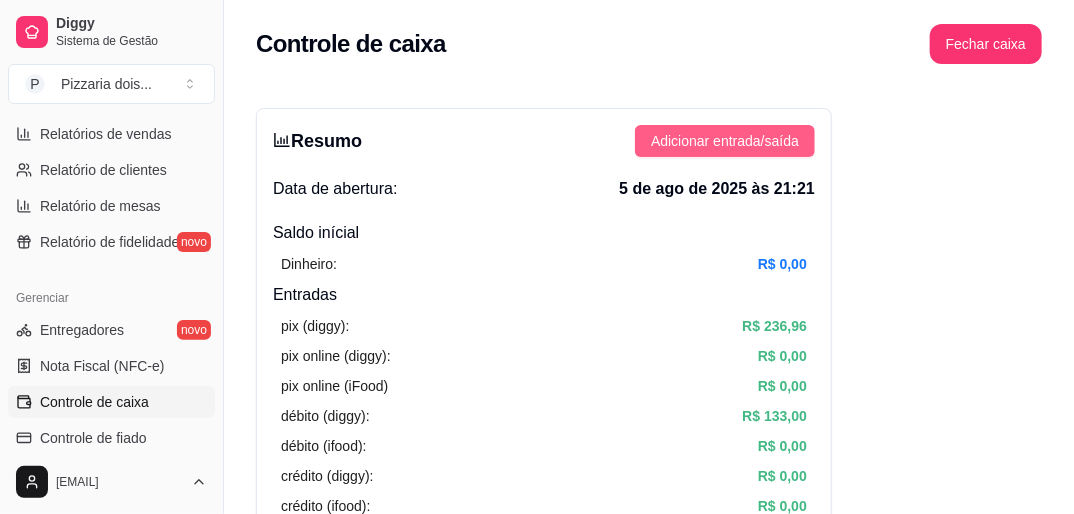 click on "Adicionar entrada/saída" at bounding box center (725, 141) 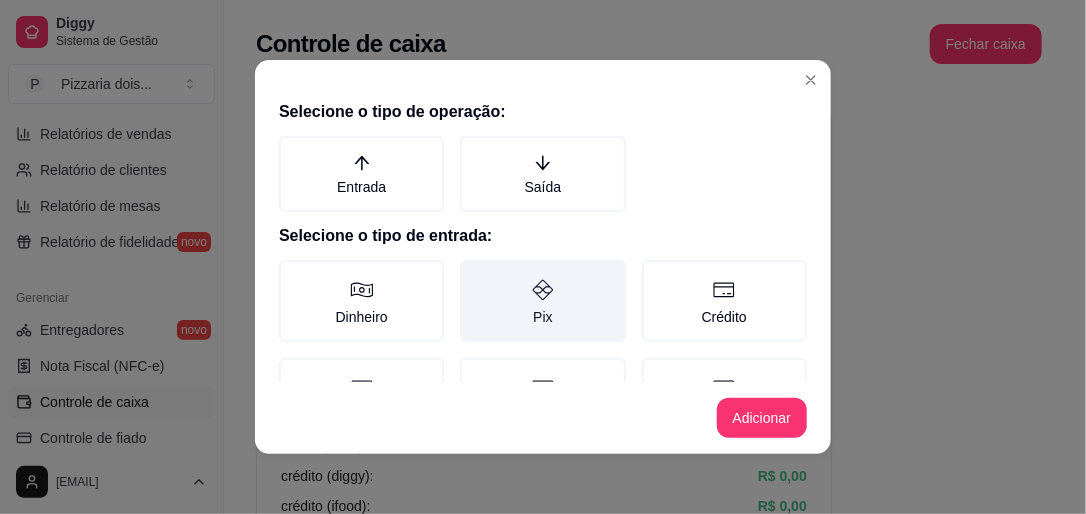click on "Pix" at bounding box center [542, 301] 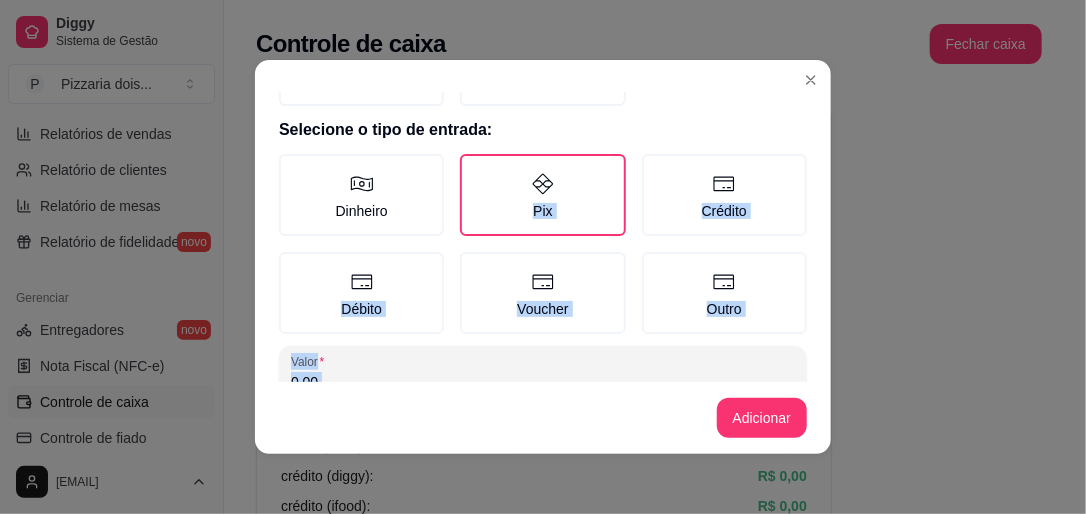 drag, startPoint x: 554, startPoint y: 288, endPoint x: 588, endPoint y: 360, distance: 79.624115 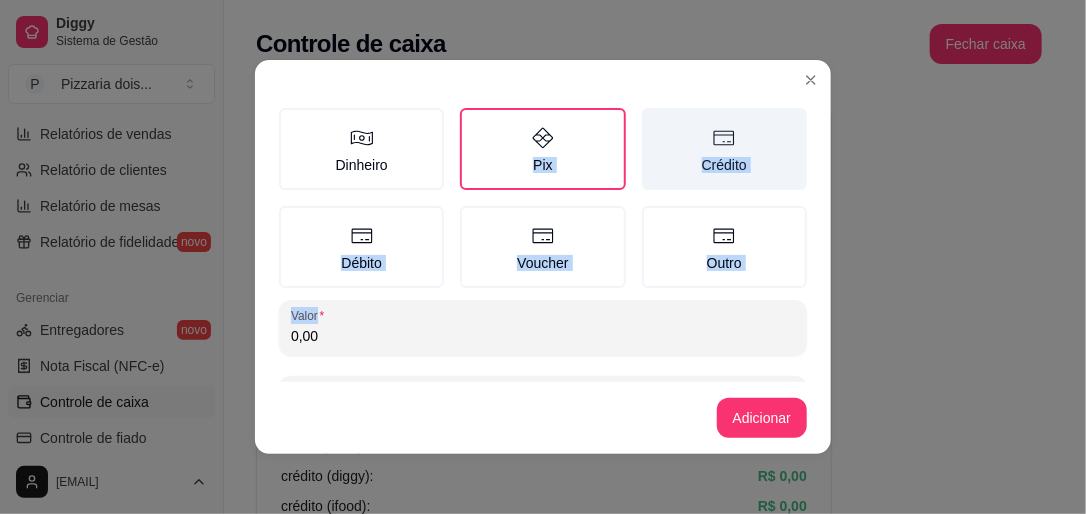 drag, startPoint x: 588, startPoint y: 360, endPoint x: 680, endPoint y: 115, distance: 261.70404 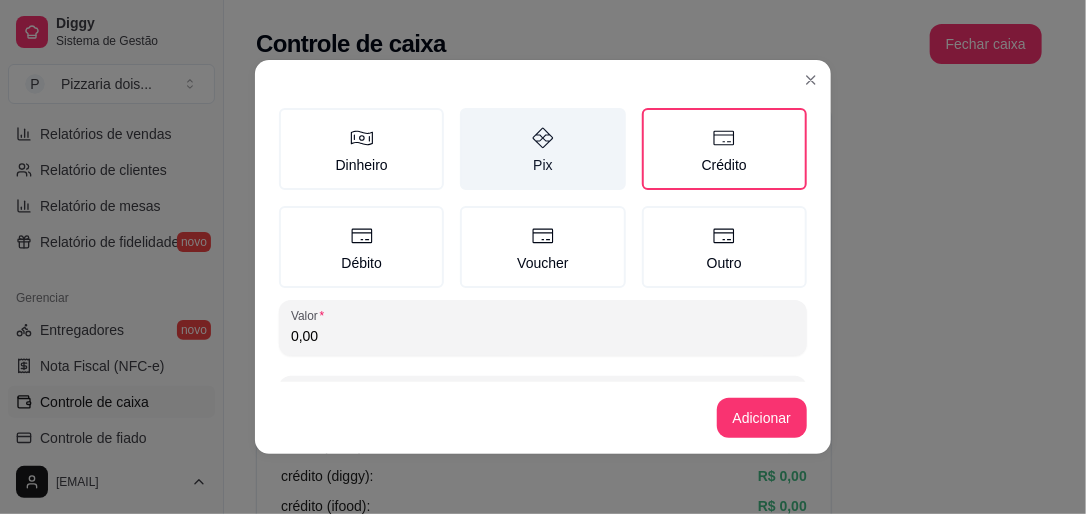 click on "Pix" at bounding box center (542, 149) 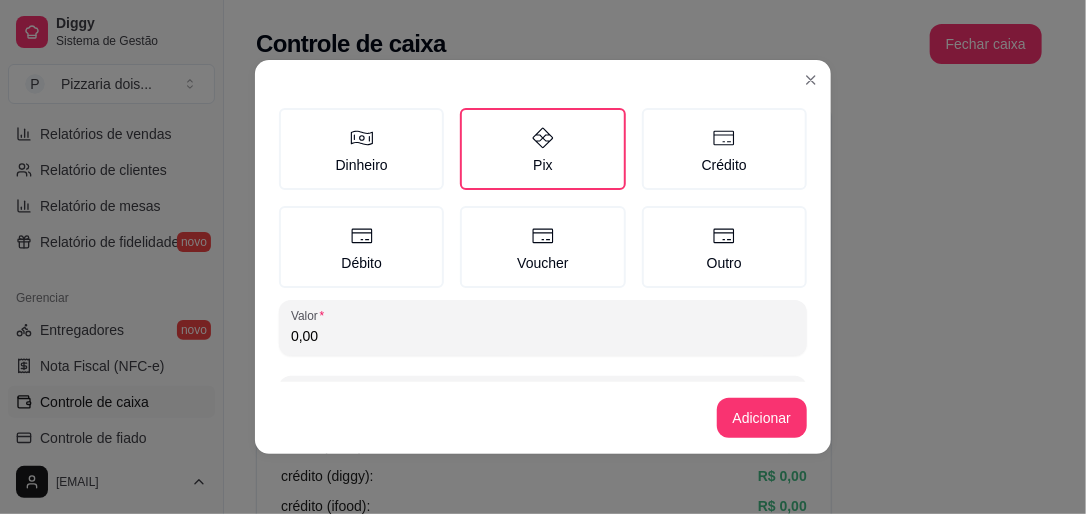 click on "Selecione o tipo de operação: Entrada Saída Selecione o tipo de entrada: Dinheiro Pix Crédito Débito Voucher Outro Valor
0,00 Observação 0/300" at bounding box center [543, 237] 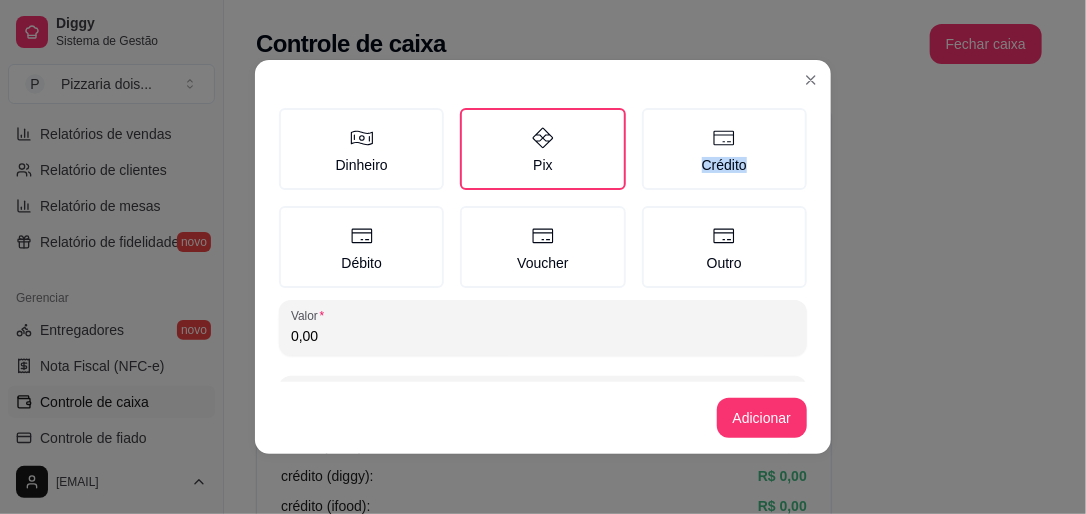 click on "Selecione o tipo de operação: Entrada Saída Selecione o tipo de entrada: Dinheiro Pix Crédito Débito Voucher Outro Valor
0,00 Observação 0/300" at bounding box center [543, 237] 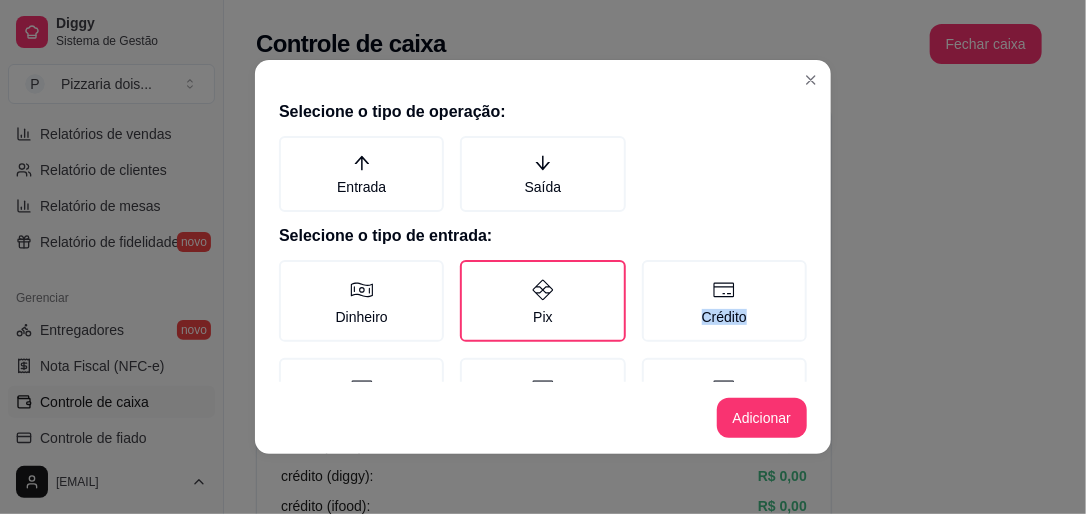 scroll, scrollTop: 0, scrollLeft: 0, axis: both 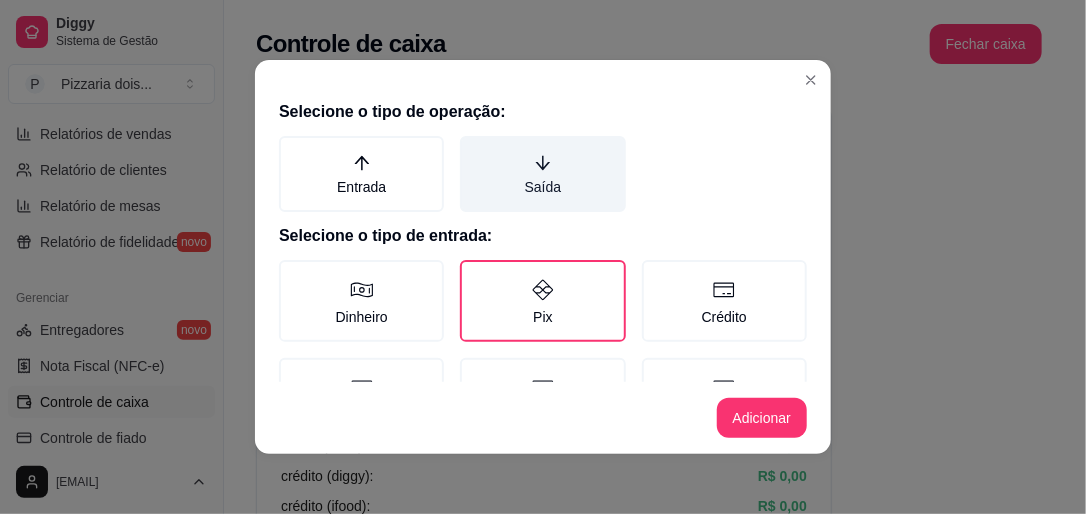 click on "Saída" at bounding box center [542, 174] 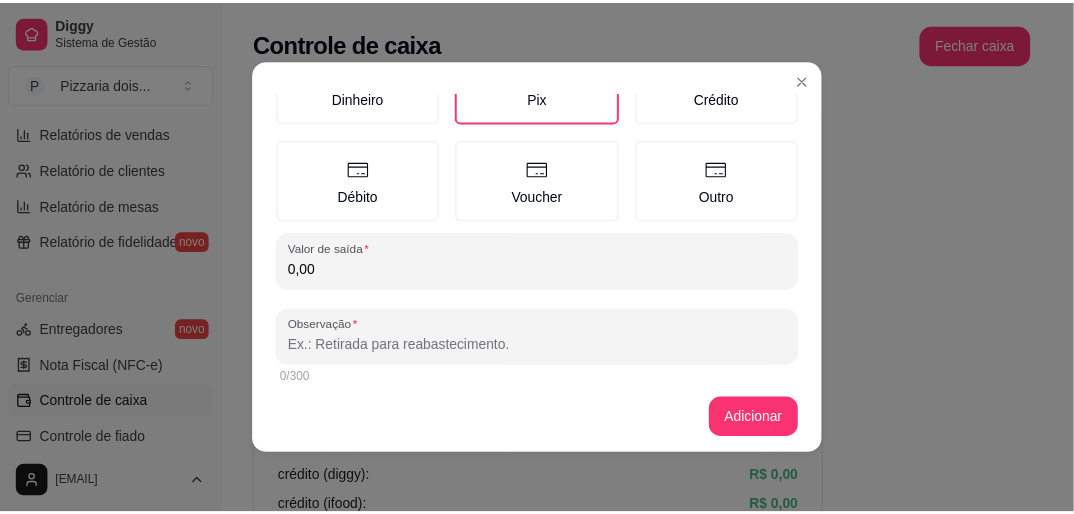 scroll, scrollTop: 232, scrollLeft: 0, axis: vertical 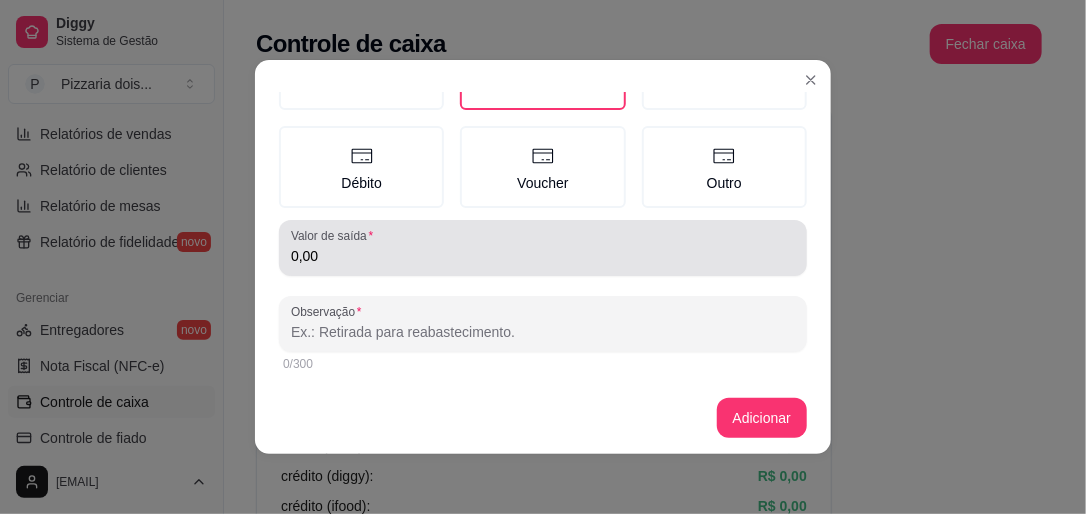 click on "0,00" at bounding box center [543, 256] 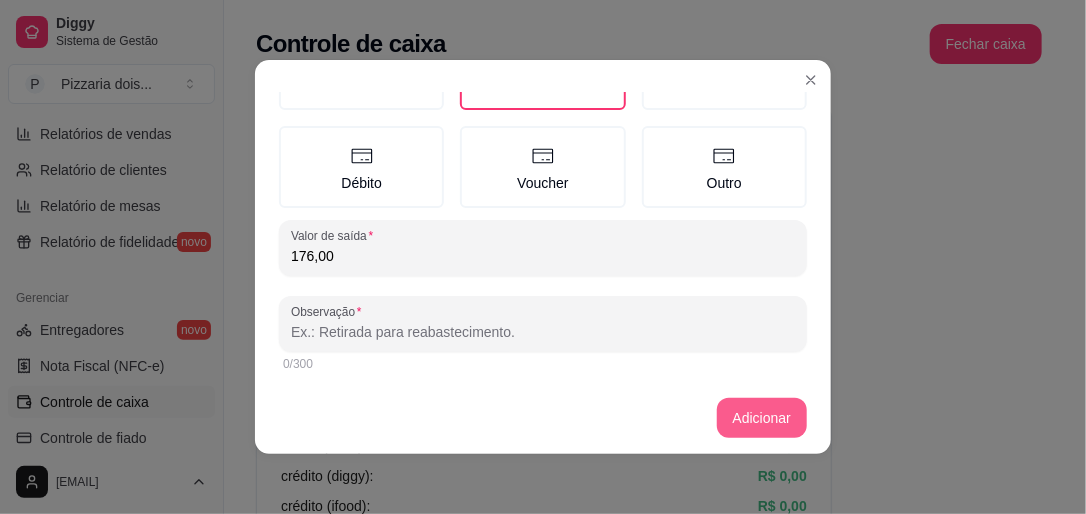 type on "176,00" 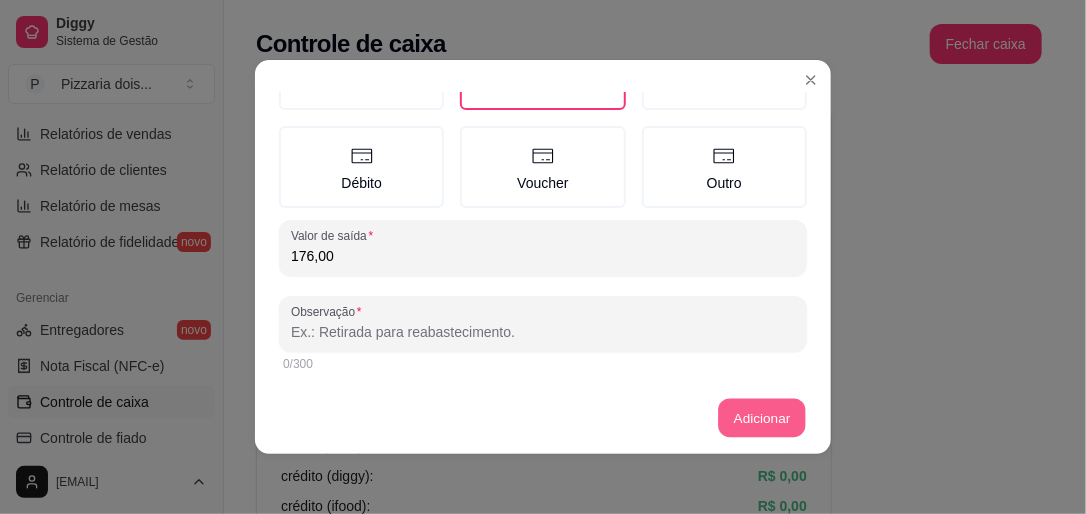 click on "Adicionar" at bounding box center (762, 418) 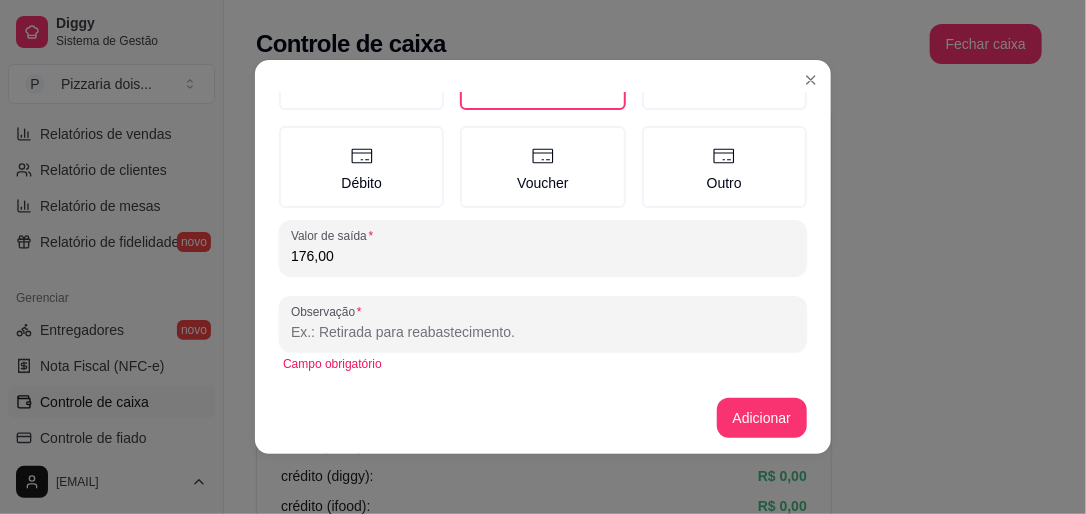 click on "Campo obrigatório" at bounding box center (543, 364) 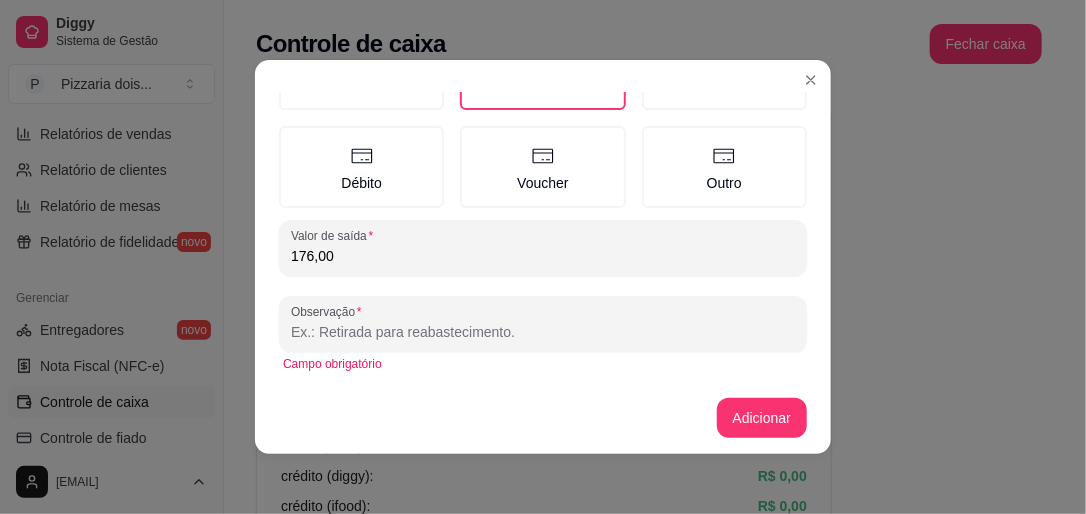 click on "Campo obrigatório" at bounding box center (543, 364) 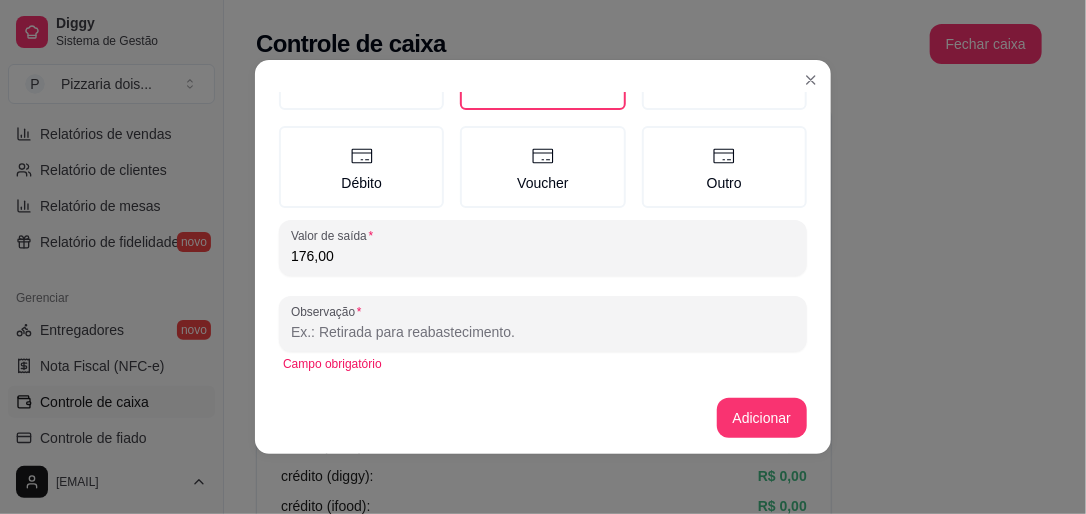 click on "Campo obrigatório" at bounding box center [543, 364] 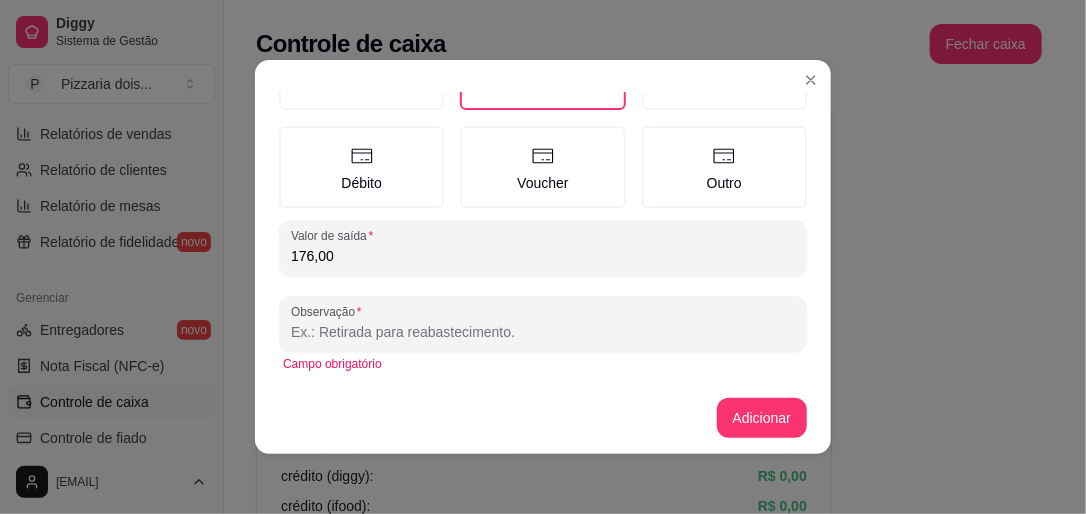 click on "Campo obrigatório" at bounding box center (543, 364) 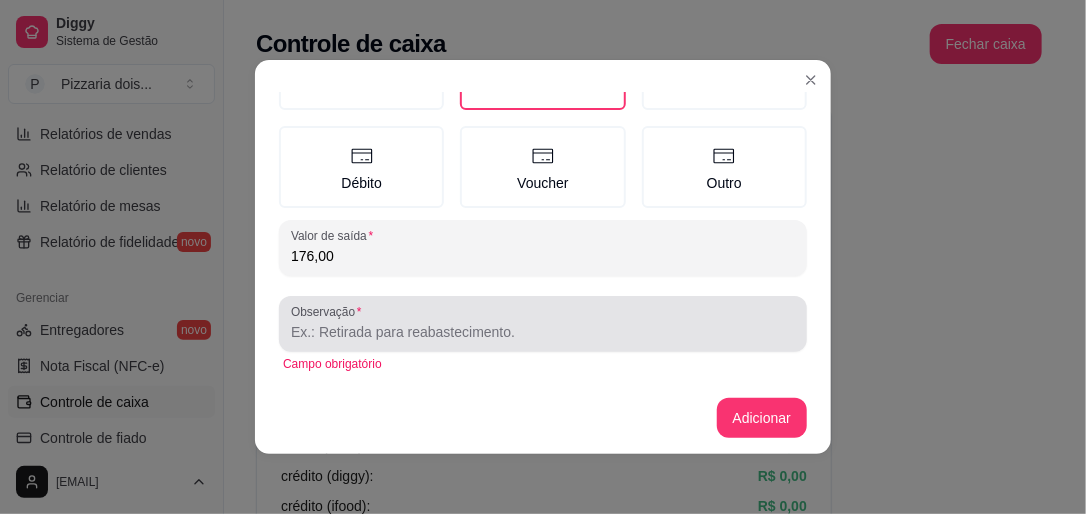 click on "Observação" at bounding box center [543, 332] 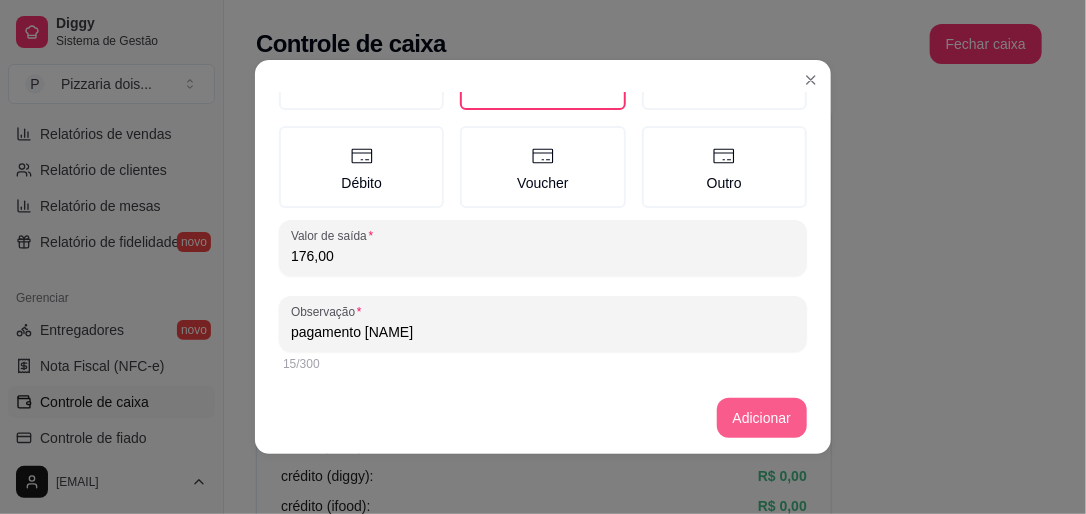 type on "pagamento [NAME]" 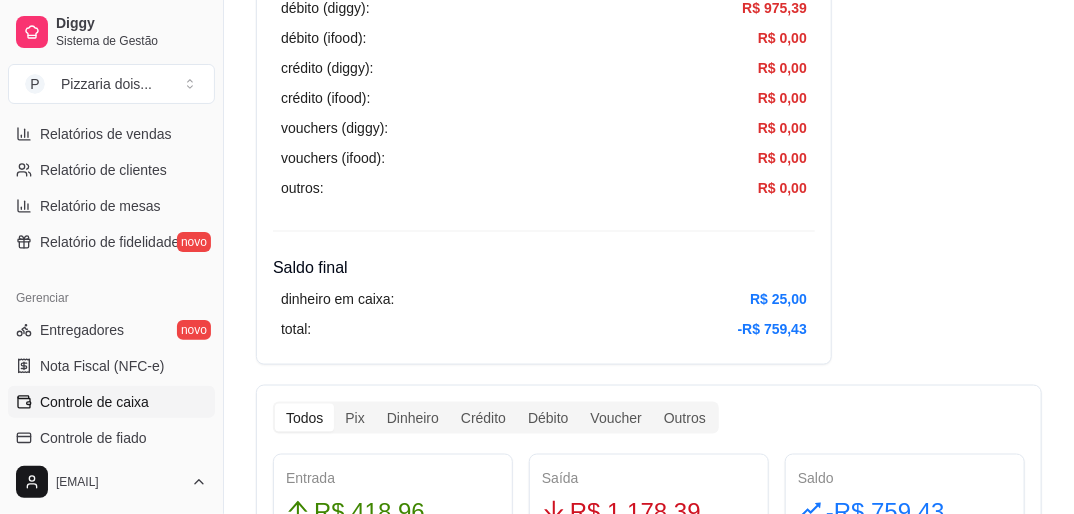 scroll, scrollTop: 865, scrollLeft: 0, axis: vertical 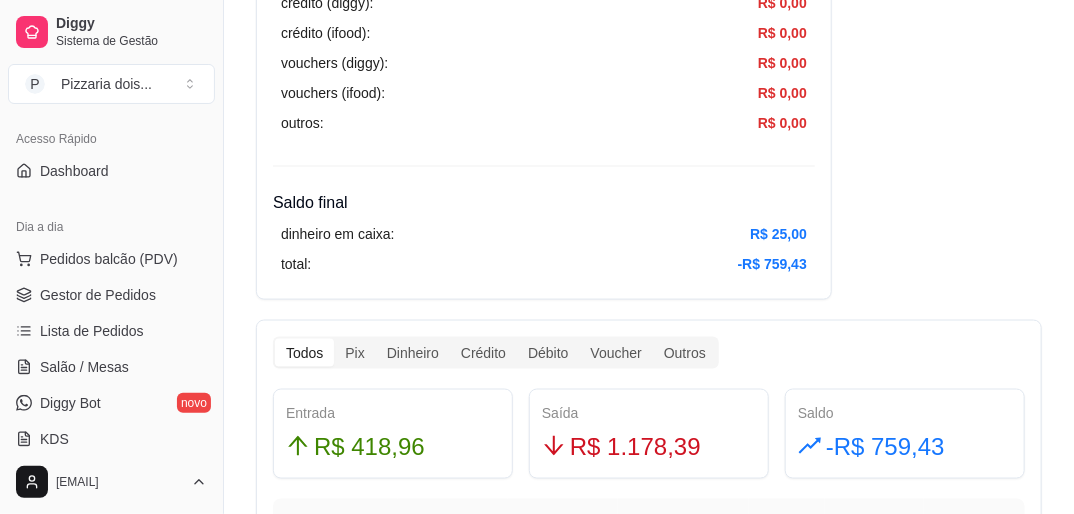 click on "Dia a dia" at bounding box center (111, 227) 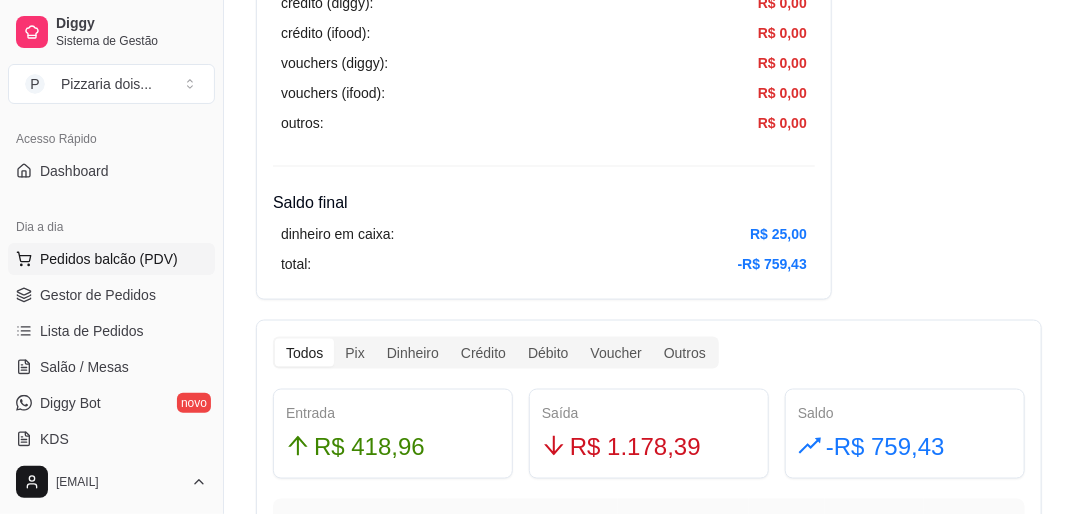 drag, startPoint x: 100, startPoint y: 244, endPoint x: 104, endPoint y: 271, distance: 27.294687 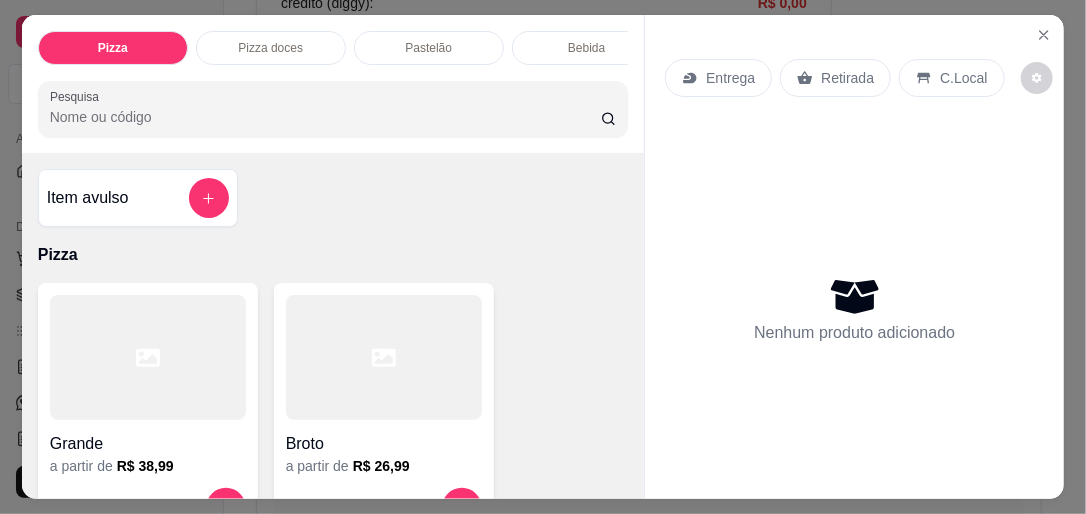 click on "Item avulso Pizza  Grande a partir de     R$ 38,99 Broto  a partir de     R$ 26,99 Pizza doces  Grande a partir de     R$ 48,99 Broto  a partir de     R$ 31,99 Pastelão  Pastelão de calabresa    R$ 24,99 0 Mussarela    R$ 26,99 0 Frango c/ catupiry    R$ 28,99 0 Misto quente    R$ 26,99 0 Calamussa    R$ 26,99 0 Carne seca    R$ 30,99 0 Bauru    R$ 27,99 0 3 queijo    R$ 29,98 0 4 queijo    R$ 30,99 0 Escarola    R$ 29,99 0 Bacon    R$ 30,99 0 Carijó    R$ 31,99 0 Portuguesa    R$ 29,98 0 Bebida  Coca cola 2L   R$ 18,00 0 Fanta laranja 2L   R$ 14,00 0 Fanta uva 2L   R$ 14,00 0 Fanta Guaraná 2L   R$ 14,00 0 Guaraná antártica 2L   R$ 14,00 0 Dolly Guaraná 2L   R$ 10,00 0 Dolly laranja 2L   R$ 10,00 0 Dolly limão 2L   R$ 10,00 0 Coca cola 1L   R$ 10,00 0 Água 600m   R$ 4,00 0 Fanta laranja 600m   R$ 8,00 0 Cachorro quente  Hot dog simples    R$ 8,00 0 Hot dog duplo    R$ 13,00 0 Hot dog clássico    R$ 10,00 0 Hot dog no prato   R$ 20,00 0" at bounding box center (333, 325) 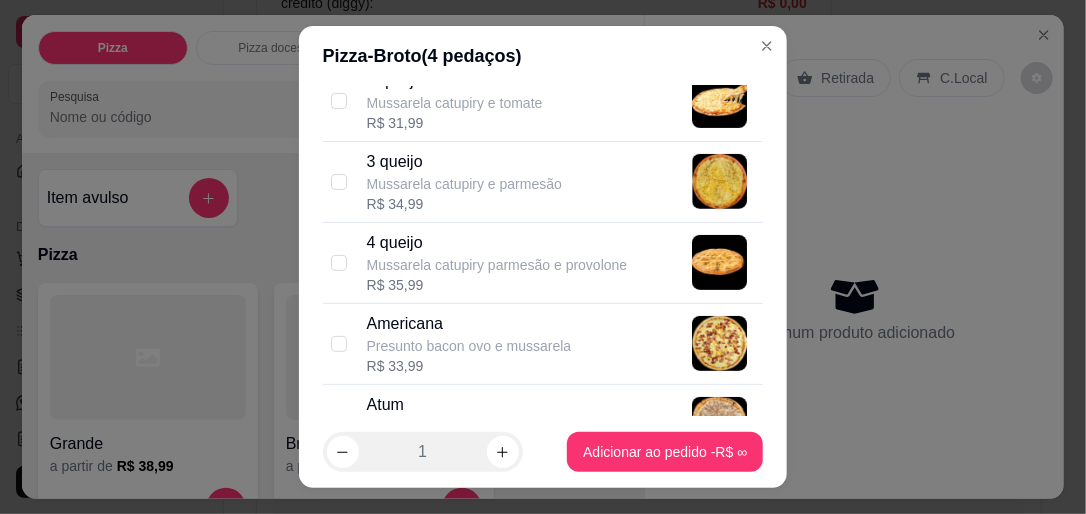 scroll, scrollTop: 222, scrollLeft: 0, axis: vertical 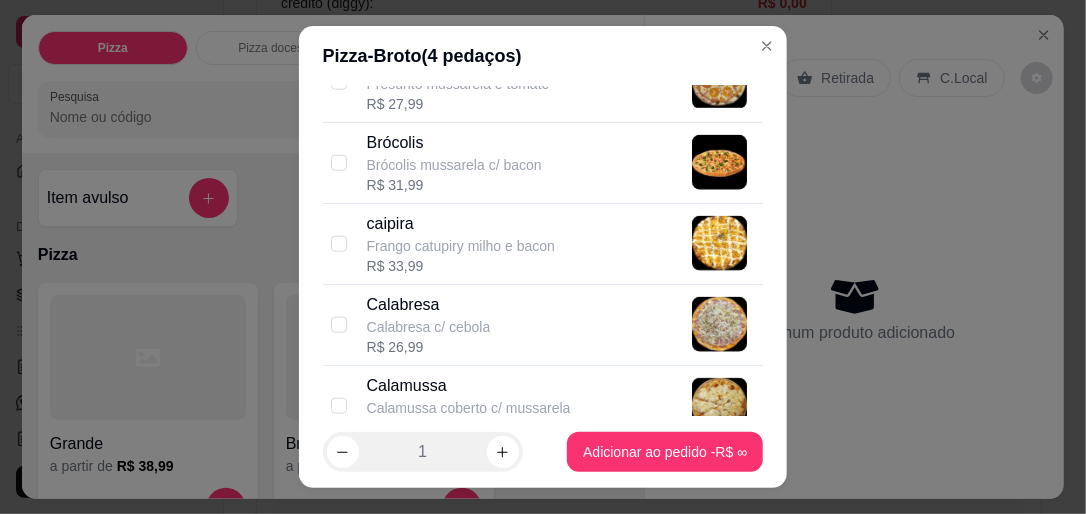 click on "Calabresa c/ cebola" at bounding box center [429, 327] 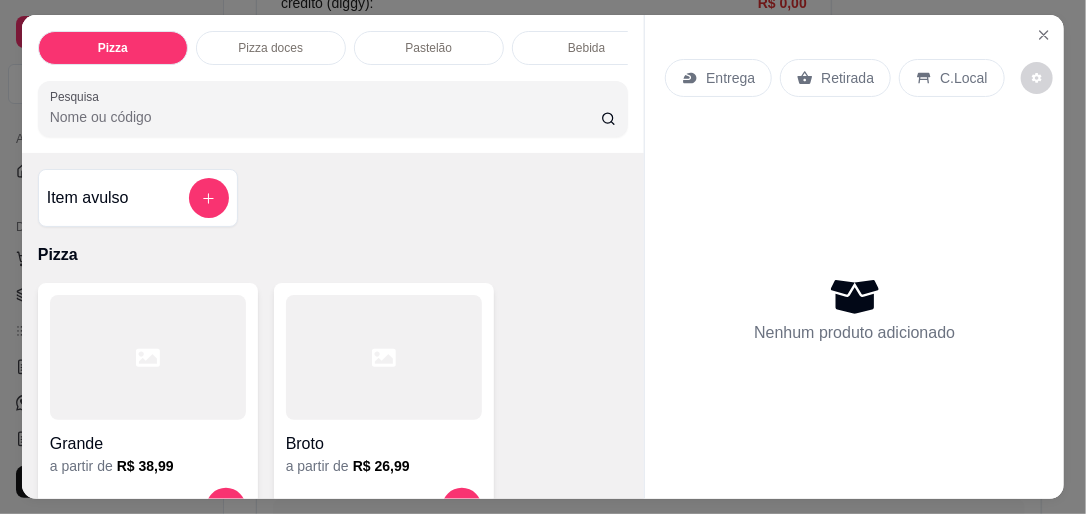 click at bounding box center (148, 357) 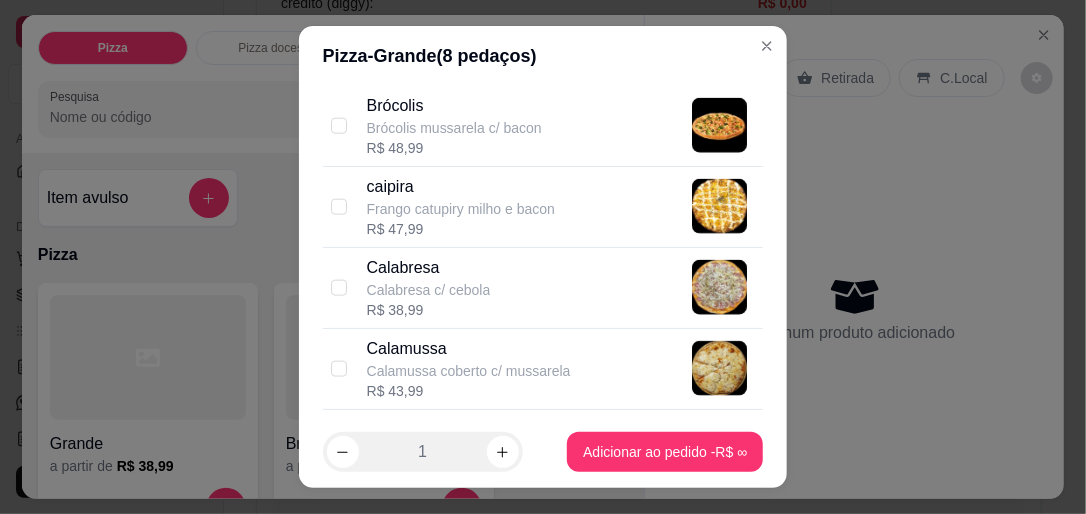scroll, scrollTop: 932, scrollLeft: 0, axis: vertical 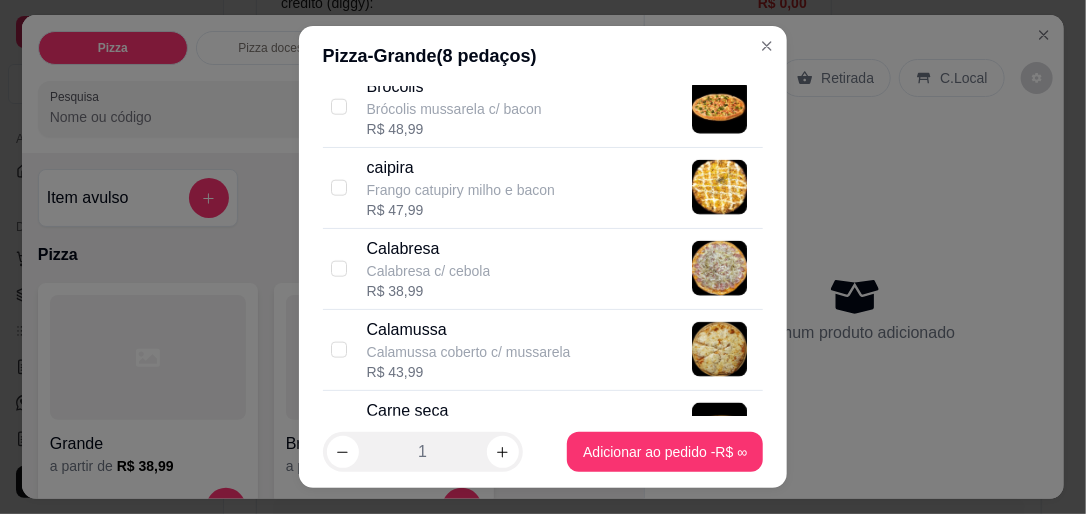 click on "Calabresa  Calabresa c/ cebola
R$ 38,99" at bounding box center (543, 269) 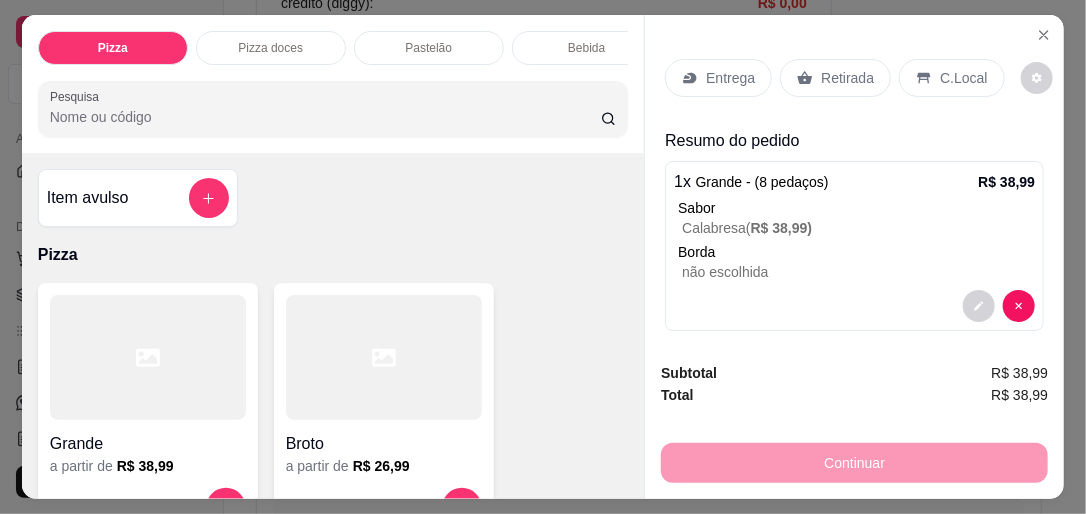 click at bounding box center [148, 357] 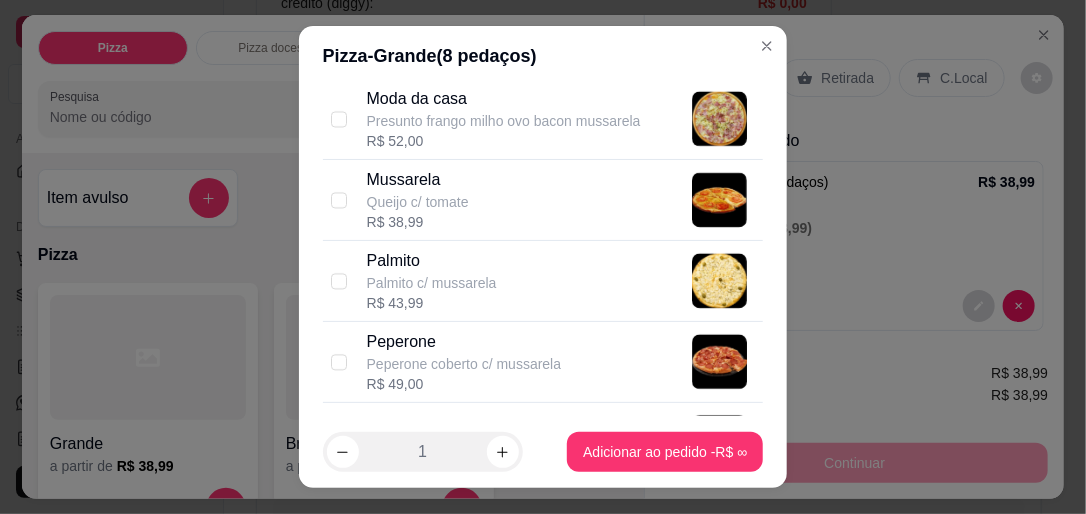 scroll, scrollTop: 1629, scrollLeft: 0, axis: vertical 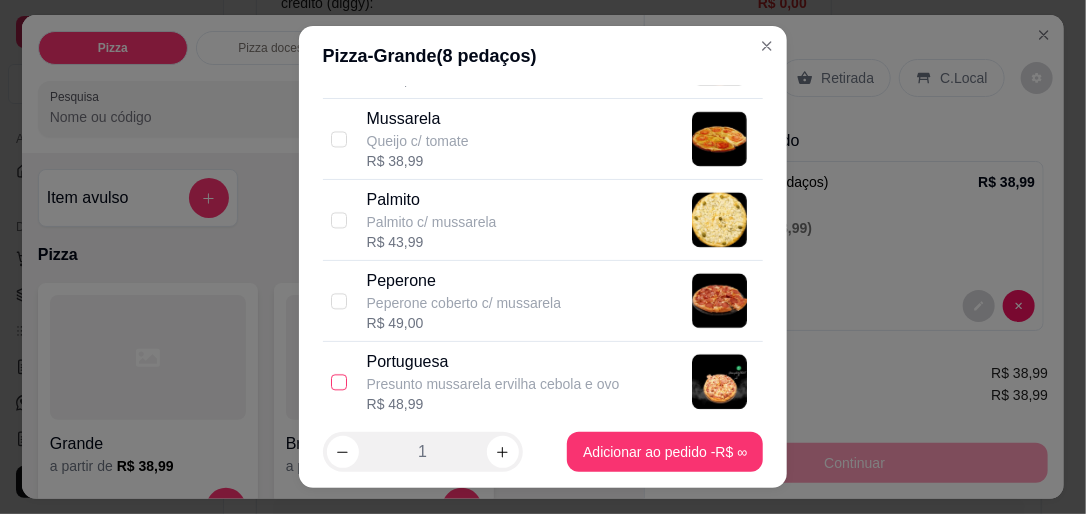 click at bounding box center [339, 382] 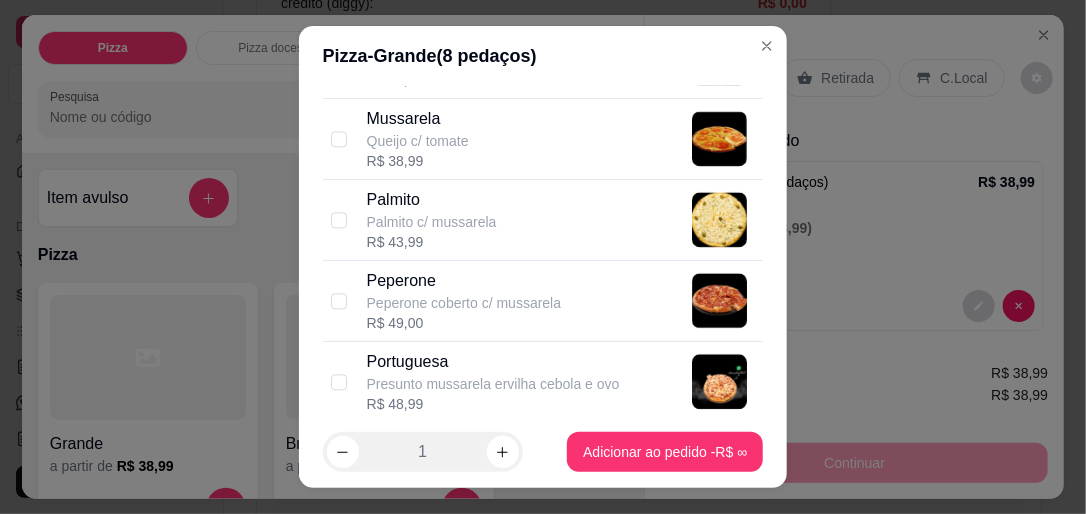 click on "Presunto mussarela ervilha cebola e ovo" at bounding box center (493, 384) 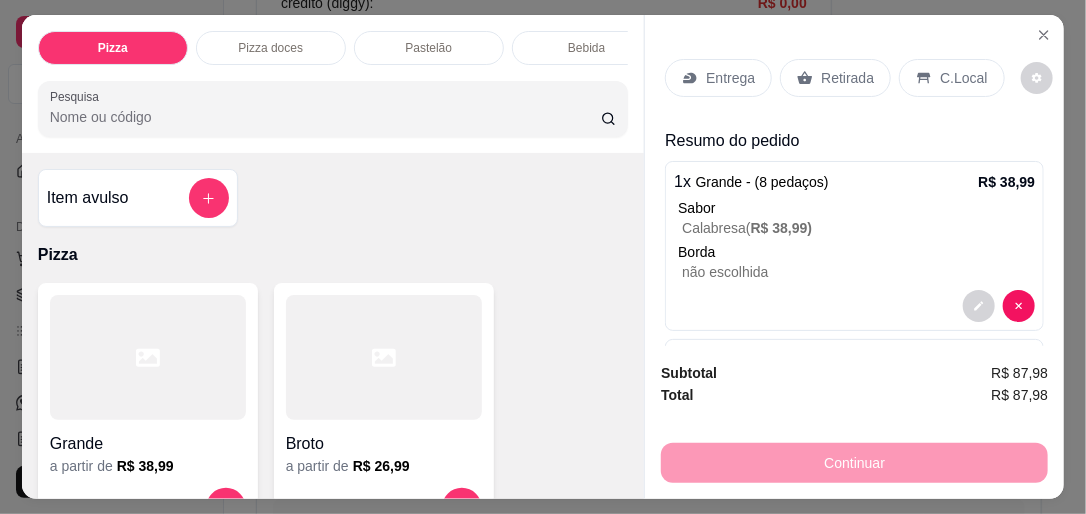 click on "Grande a partir de     R$ 38,99 Broto  a partir de     R$ 26,99" at bounding box center [333, 411] 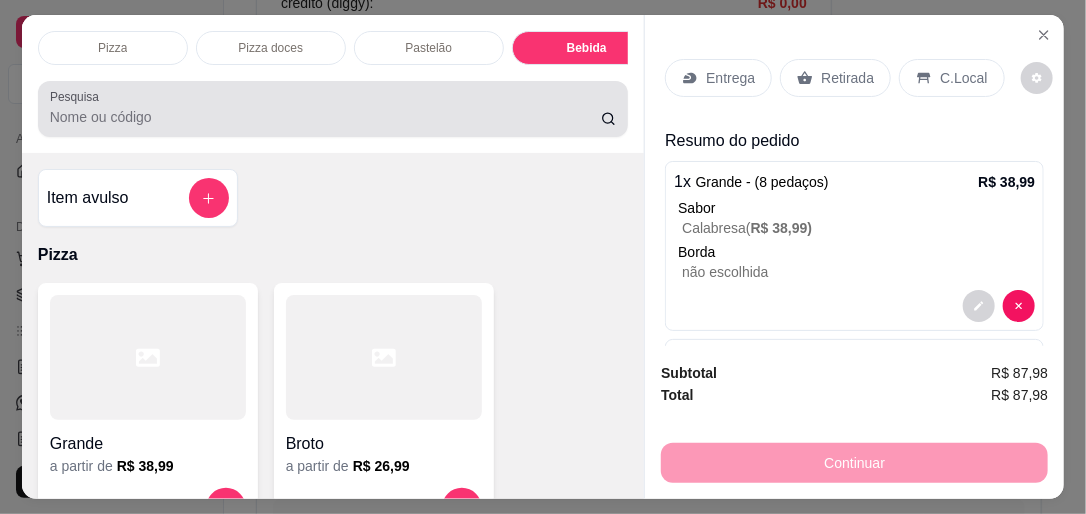 scroll, scrollTop: 2750, scrollLeft: 0, axis: vertical 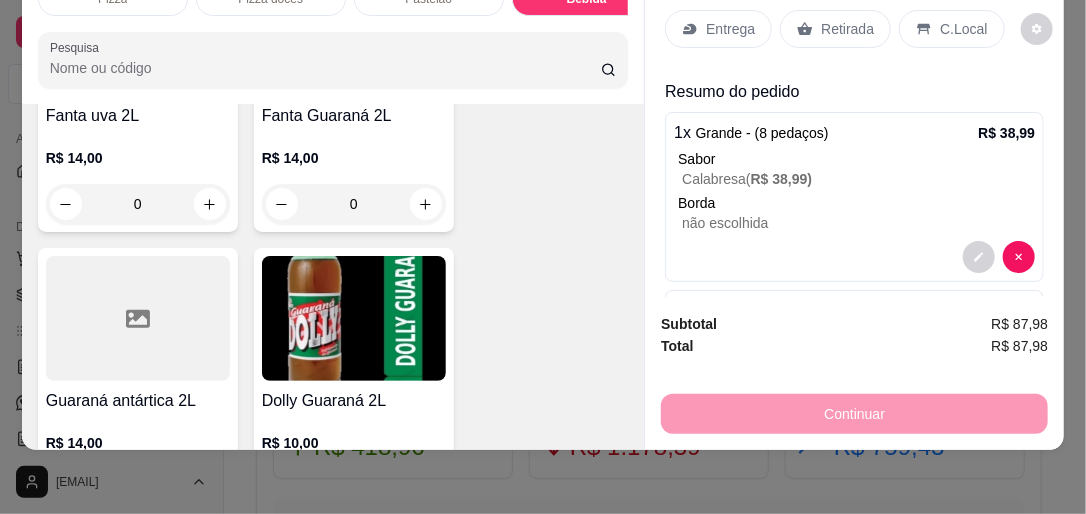 click at bounding box center (354, 318) 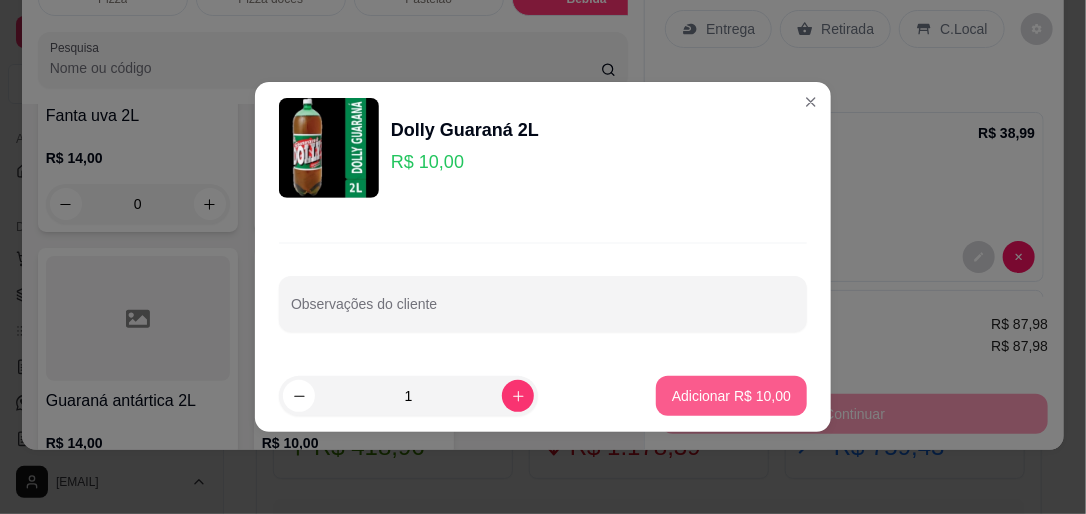 click on "Adicionar   R$ 10,00" at bounding box center [731, 396] 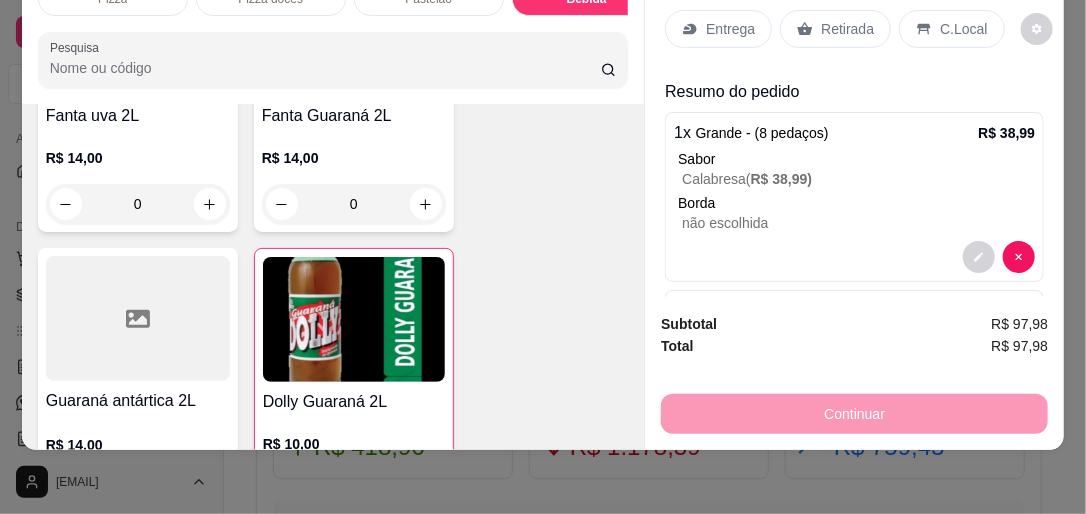 click on "Continuar" at bounding box center [854, 411] 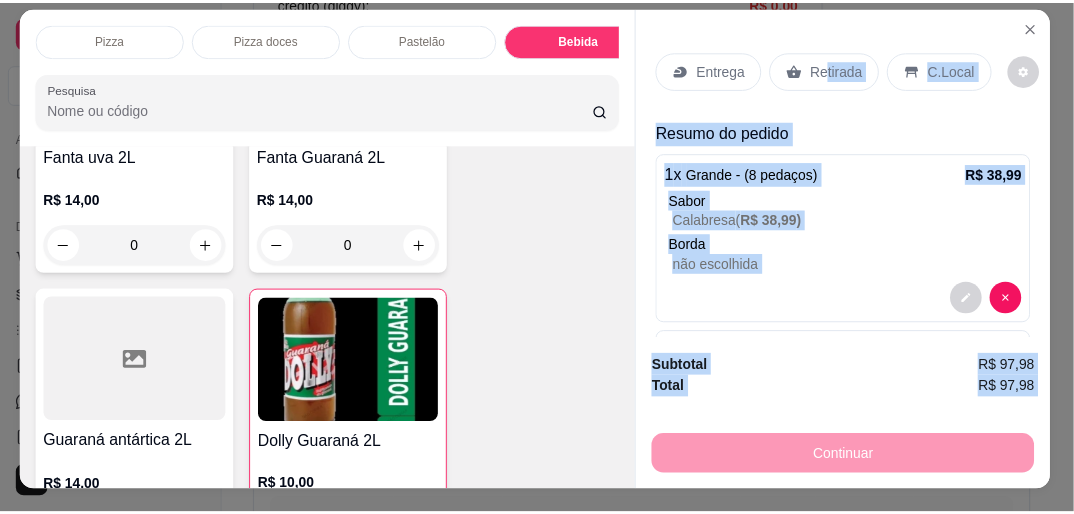 scroll, scrollTop: 0, scrollLeft: 8, axis: horizontal 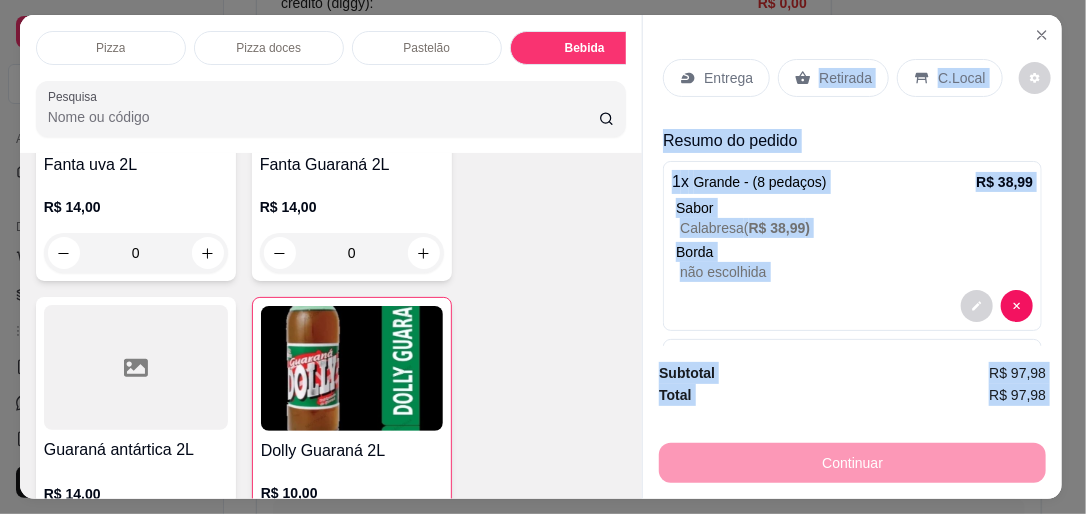 drag, startPoint x: 776, startPoint y: 404, endPoint x: 788, endPoint y: 69, distance: 335.21484 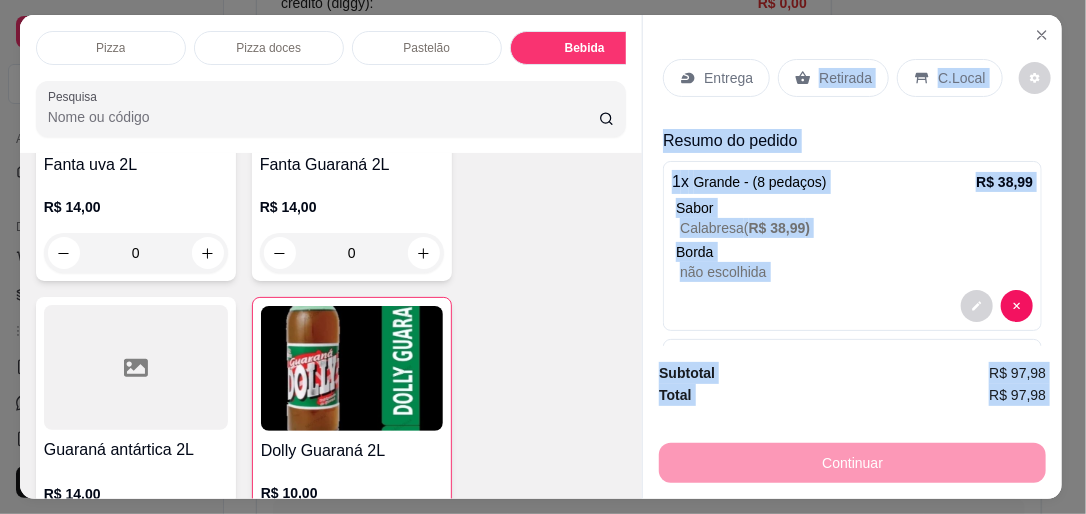 click on "Entrega Retirada C.Local Resumo do pedido 1 x   Grande - (8 pedaços) R$ 38,99 Sabor Calabresa   ( R$ 38,99 ) Borda não escolhida 1 x   Grande - (8 pedaços) R$ 48,99 Sabor Portuguesa   ( R$ 48,99 ) Borda não escolhida 1 x   Dolly Guaraná 2L R$ 10,00 Subtotal R$ 97,98 Total R$ 97,98 Continuar" at bounding box center (852, 256) 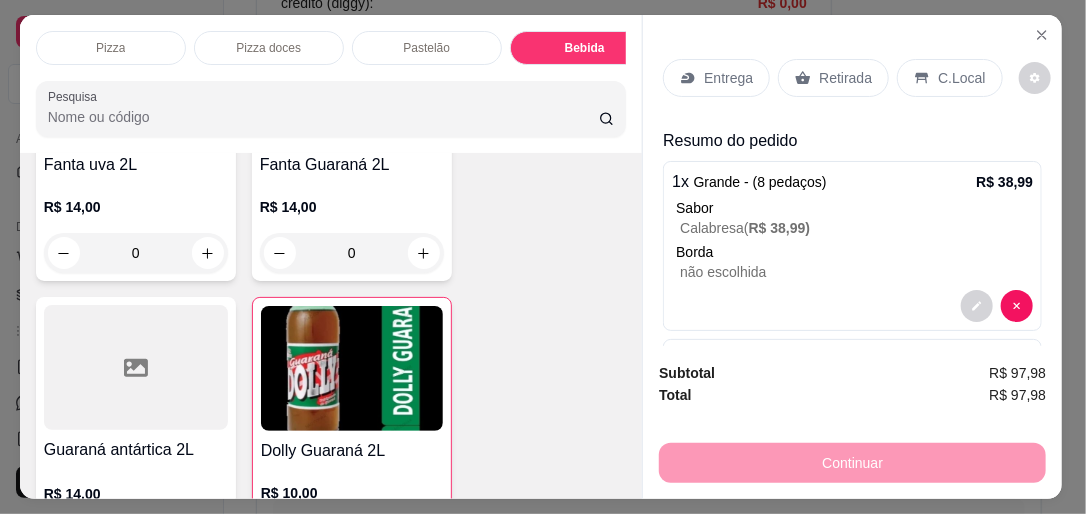 click 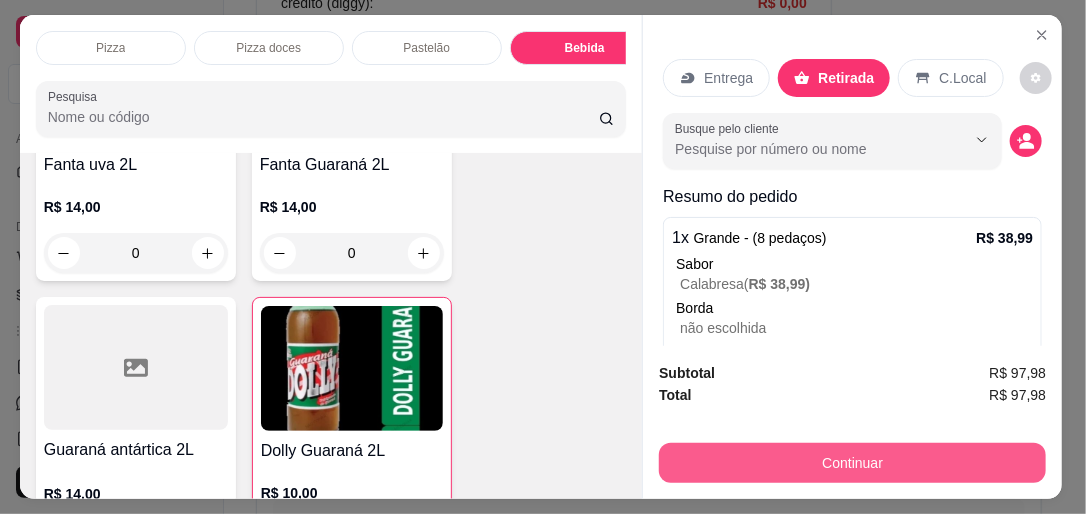 click on "Continuar" at bounding box center (852, 463) 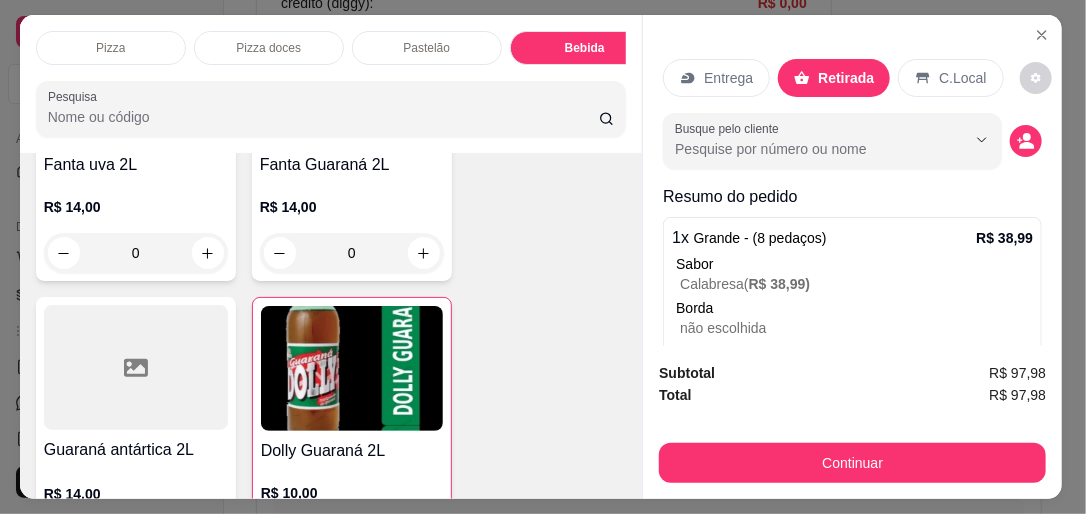 click on "Subtotal R$ 97,98 Total R$ 97,98 Continuar" at bounding box center [852, 422] 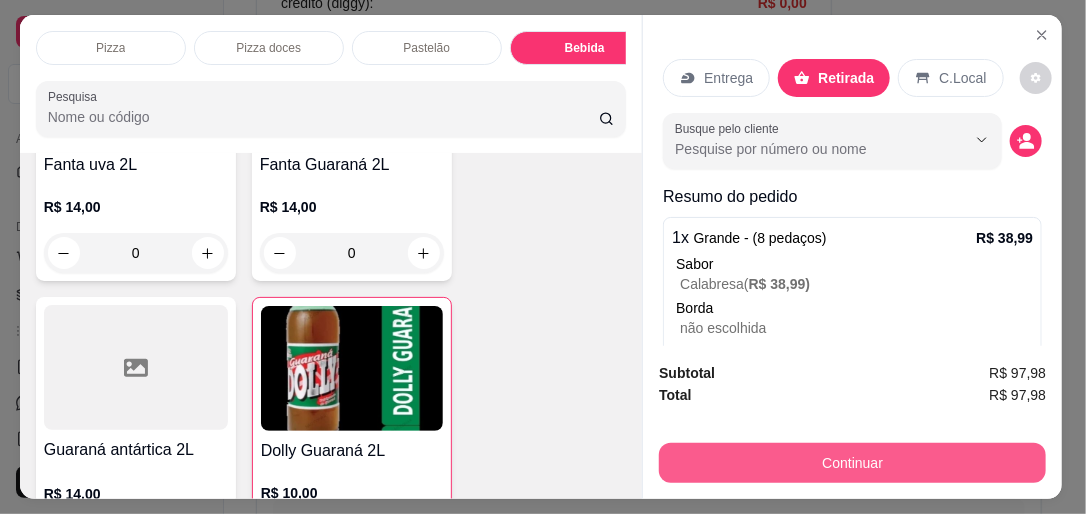 click on "Continuar" at bounding box center [852, 463] 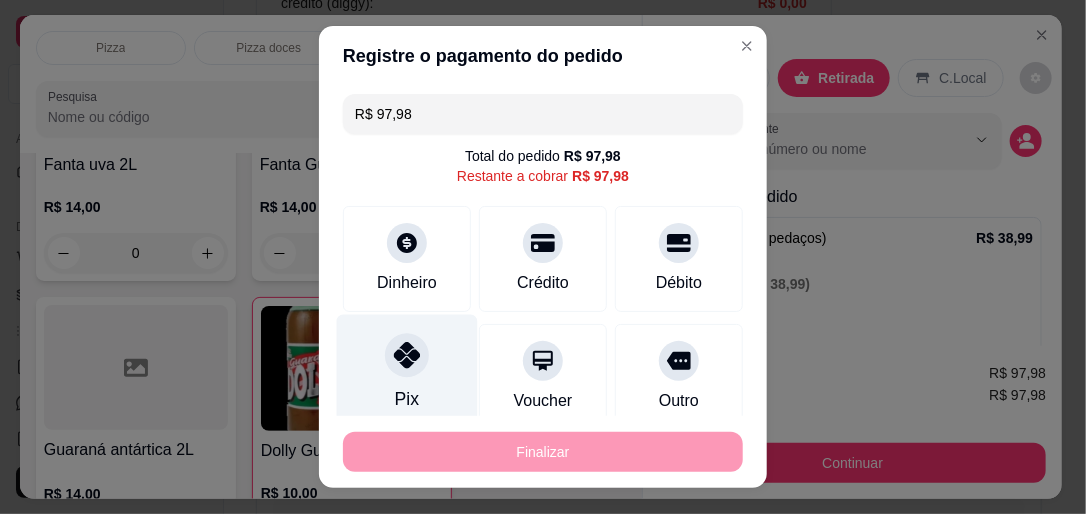 click 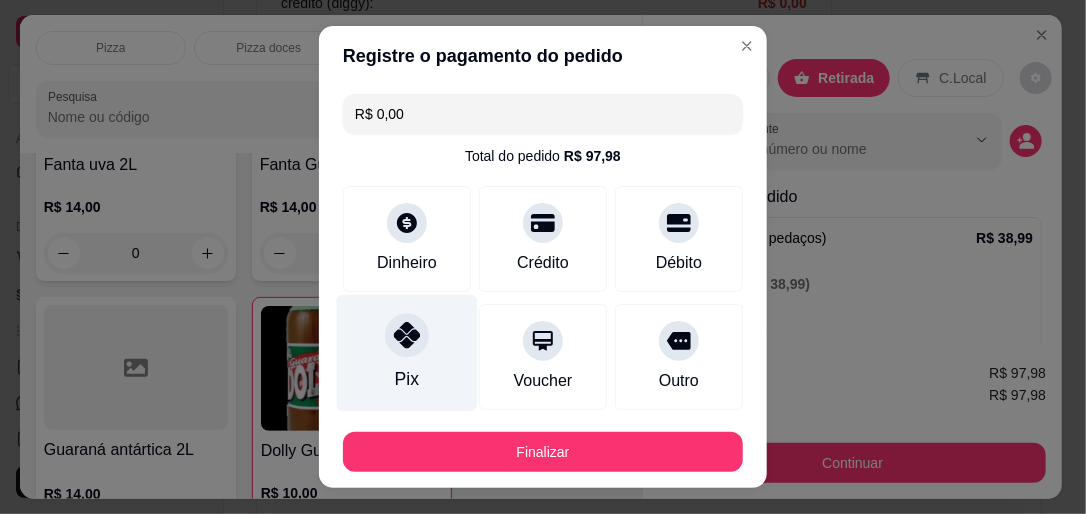 type on "R$ 0,00" 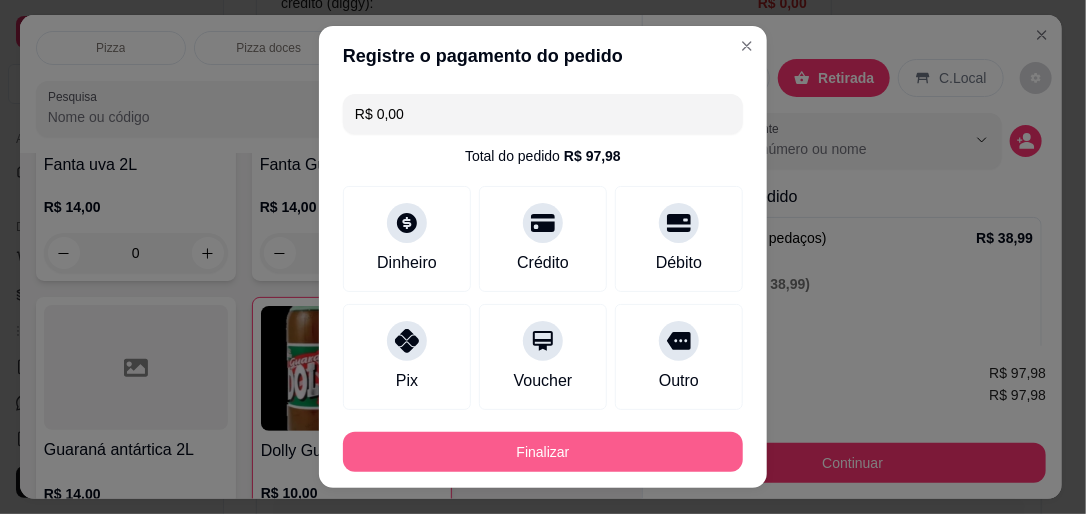 click on "Finalizar" at bounding box center (543, 452) 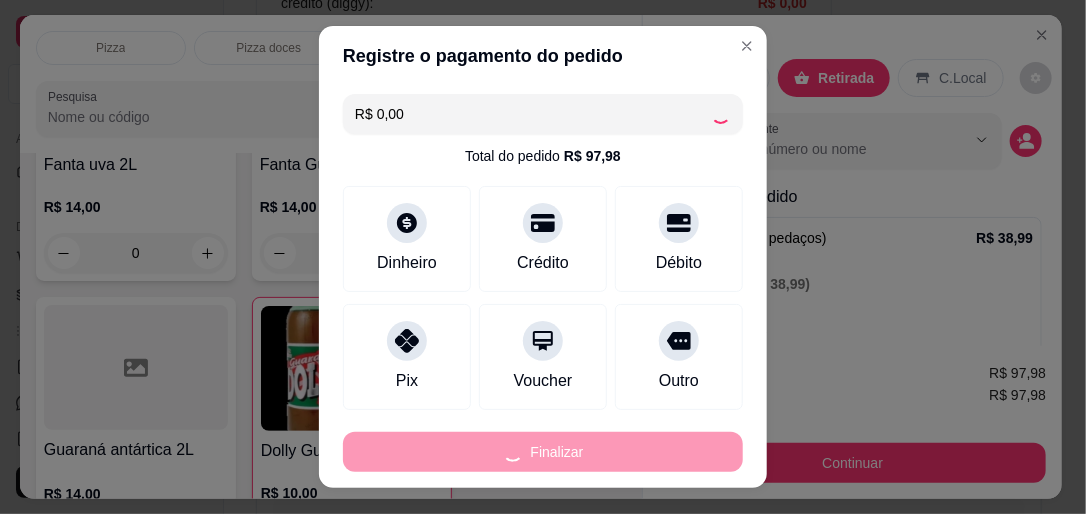 type on "0" 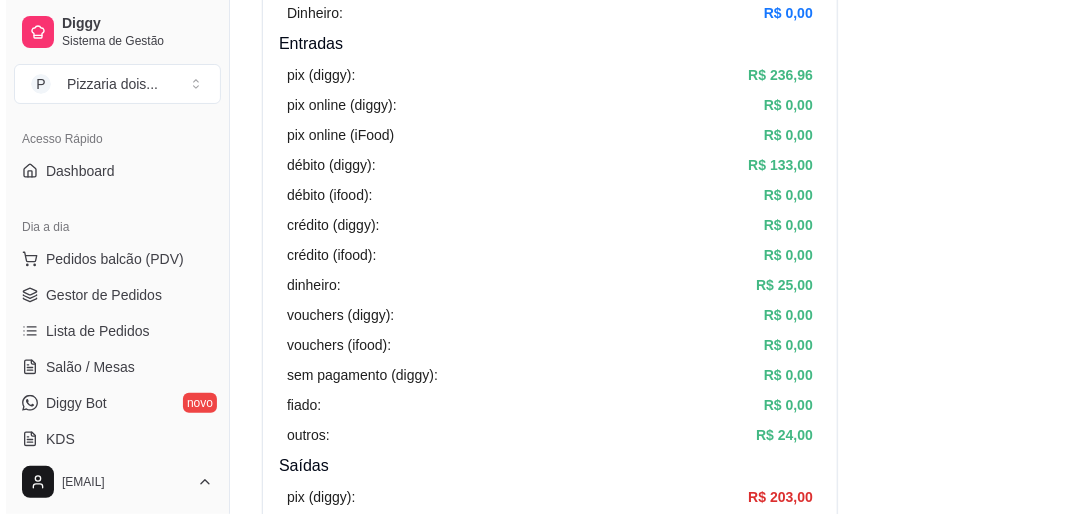 scroll, scrollTop: 0, scrollLeft: 0, axis: both 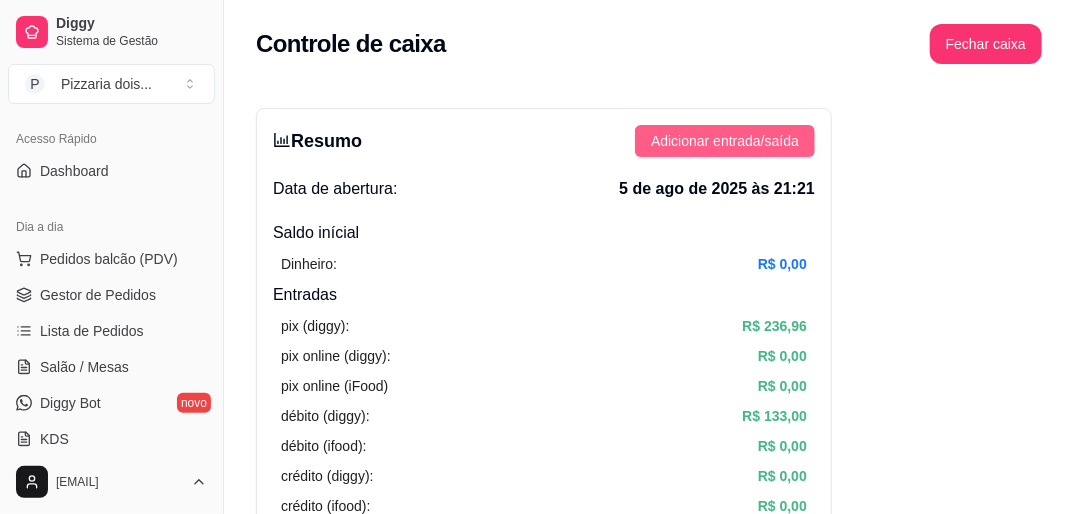 click on "Adicionar entrada/saída" at bounding box center [725, 141] 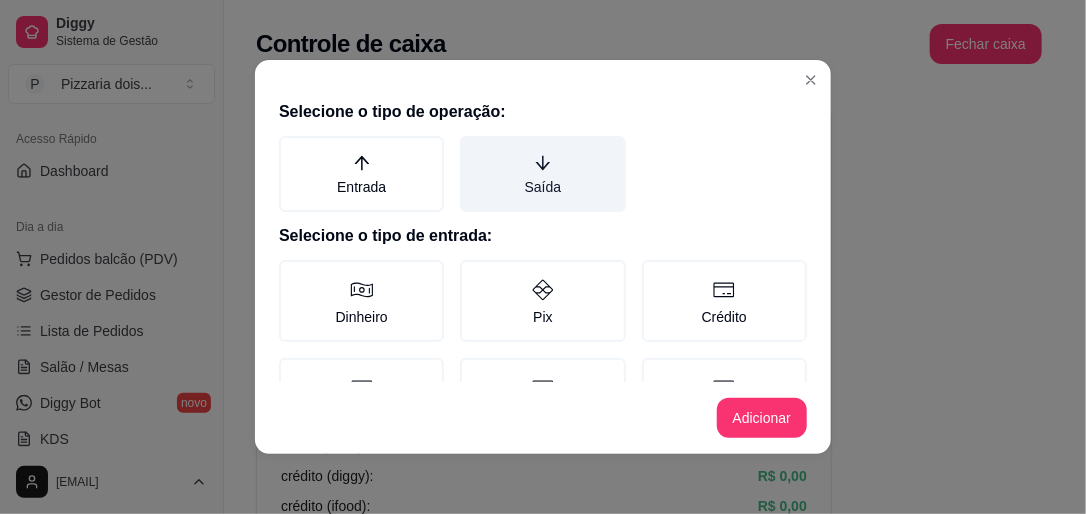 click on "Saída" at bounding box center [542, 174] 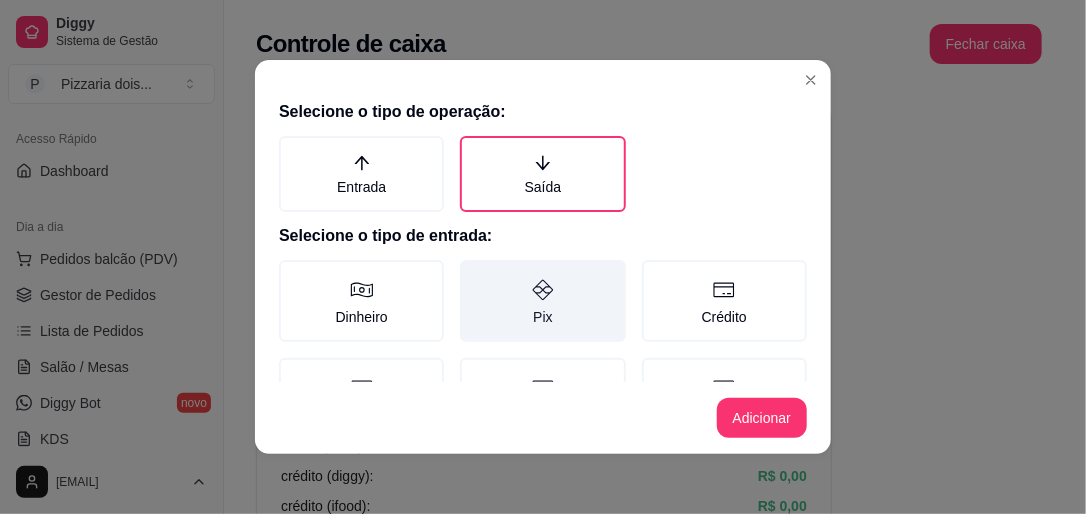 click on "Pix" at bounding box center [542, 301] 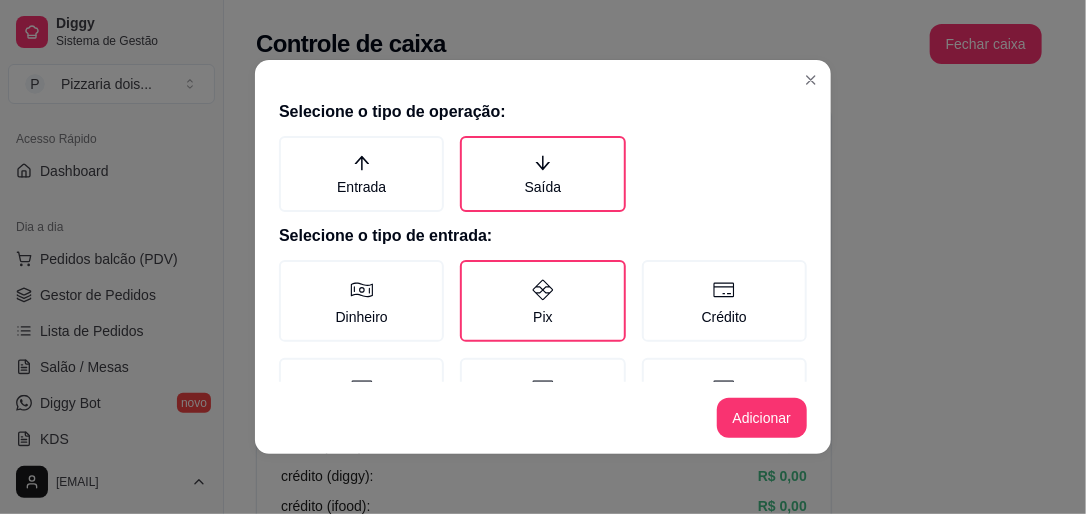 click on "Dinheiro Pix Crédito Débito Voucher Outro" at bounding box center (543, 350) 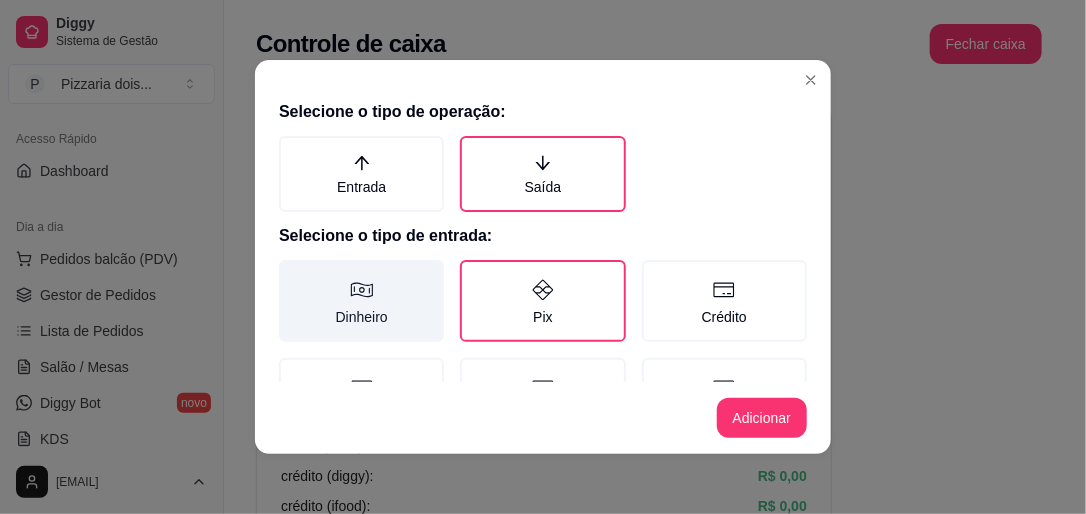 click on "Dinheiro" at bounding box center [361, 301] 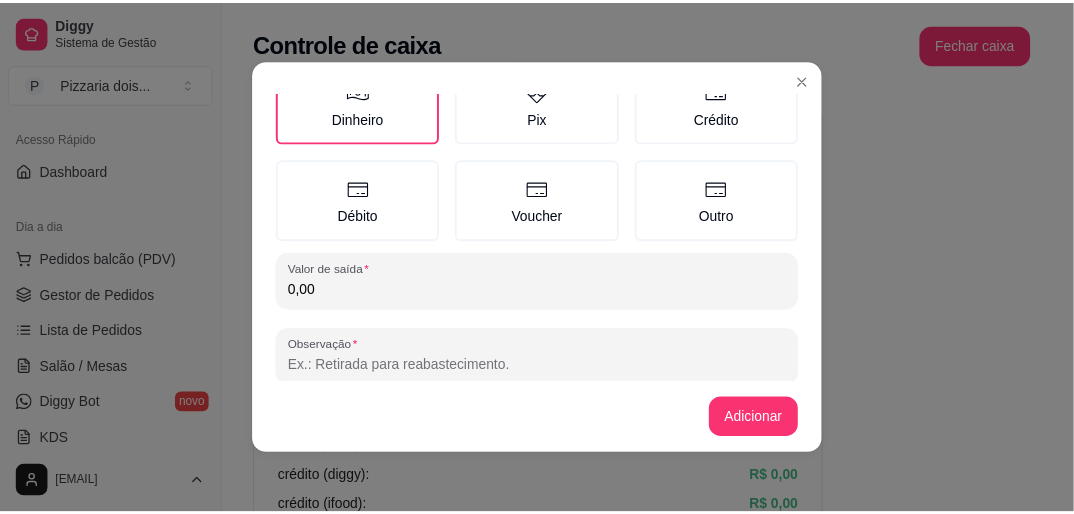 scroll, scrollTop: 207, scrollLeft: 0, axis: vertical 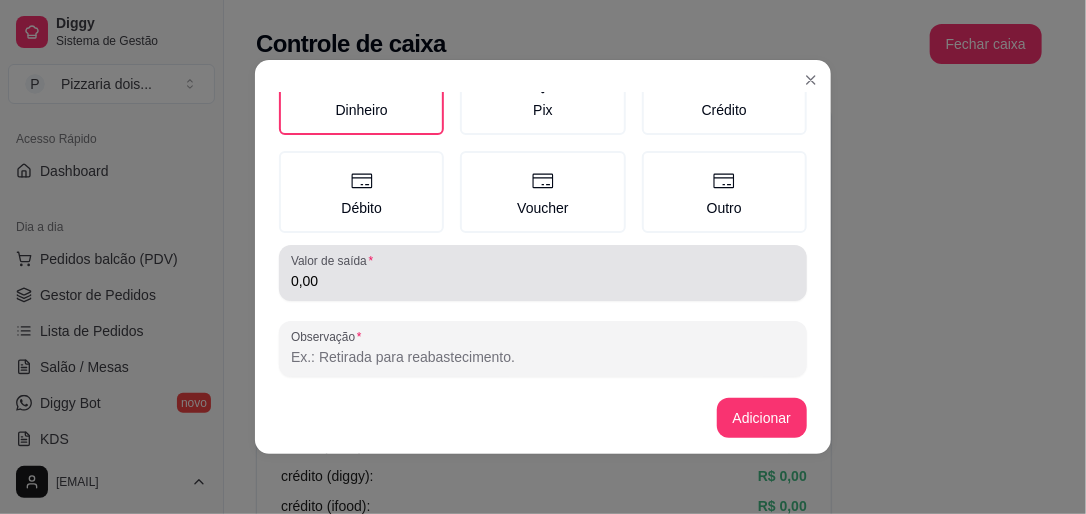 click on "0,00" at bounding box center [543, 273] 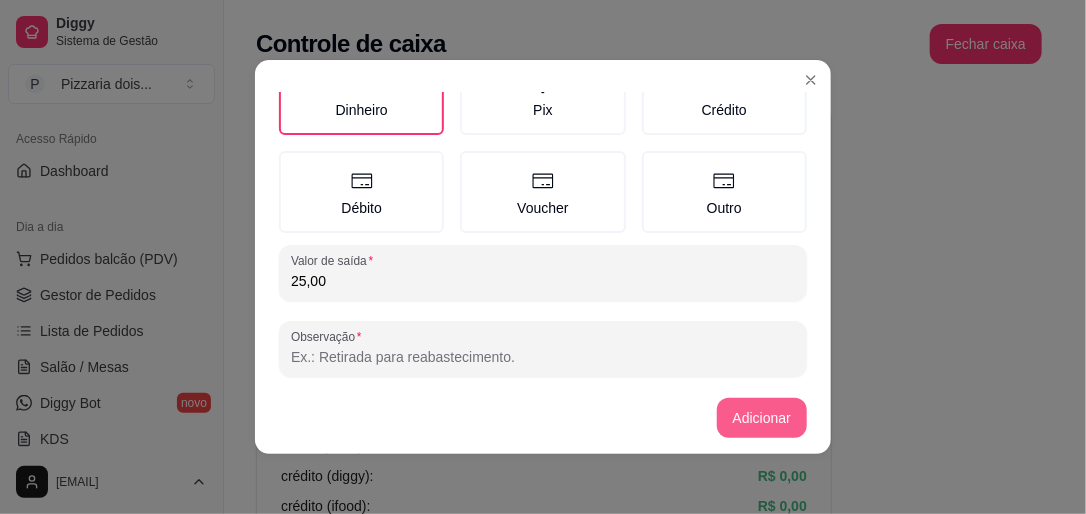 type on "25,00" 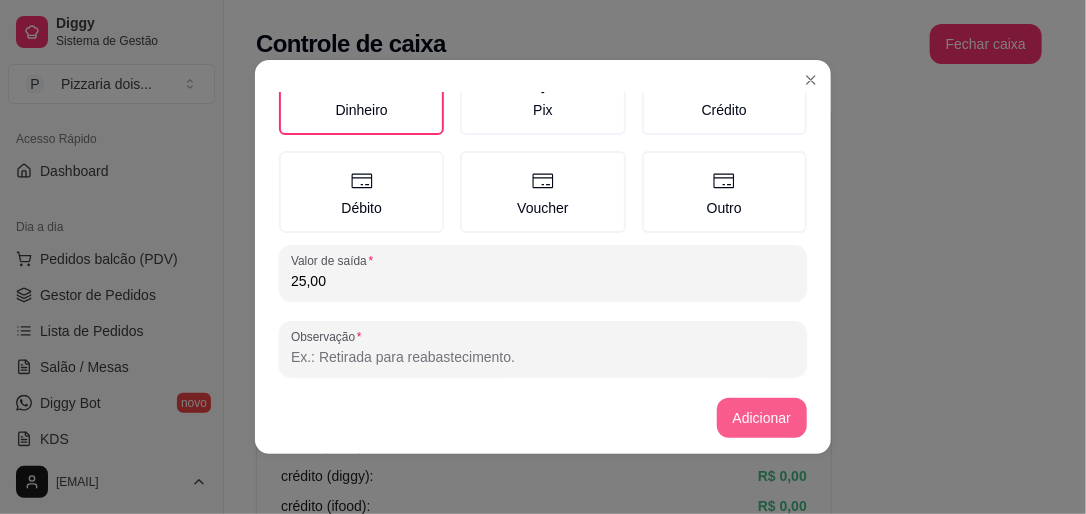 click on "Adicionar" at bounding box center [762, 418] 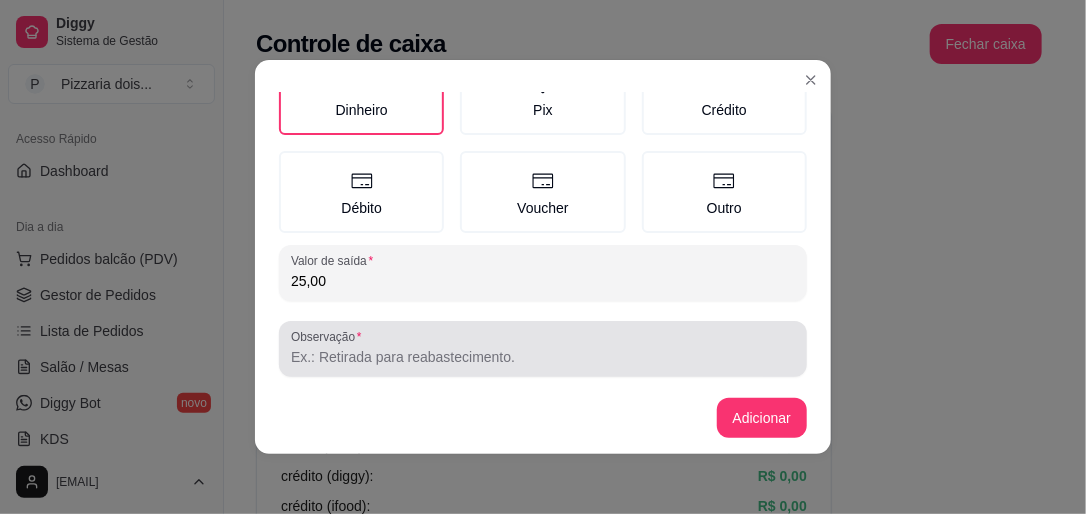 click at bounding box center (543, 349) 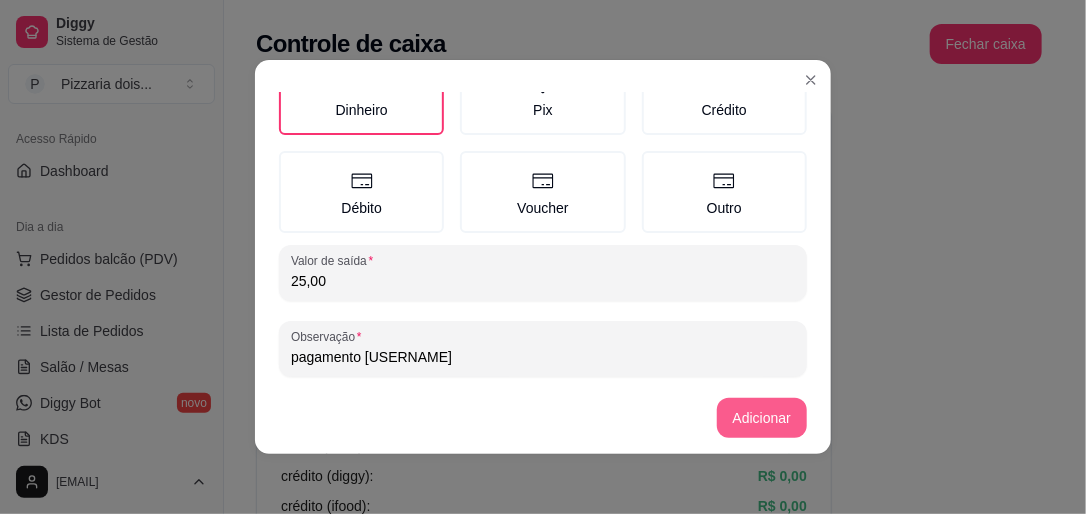 type on "pagamento [USERNAME]" 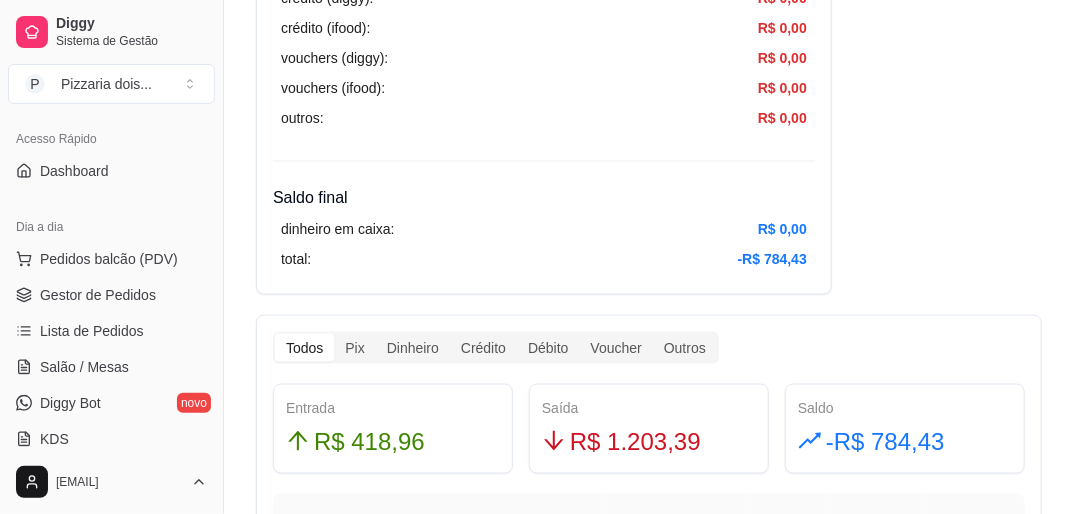 scroll, scrollTop: 916, scrollLeft: 0, axis: vertical 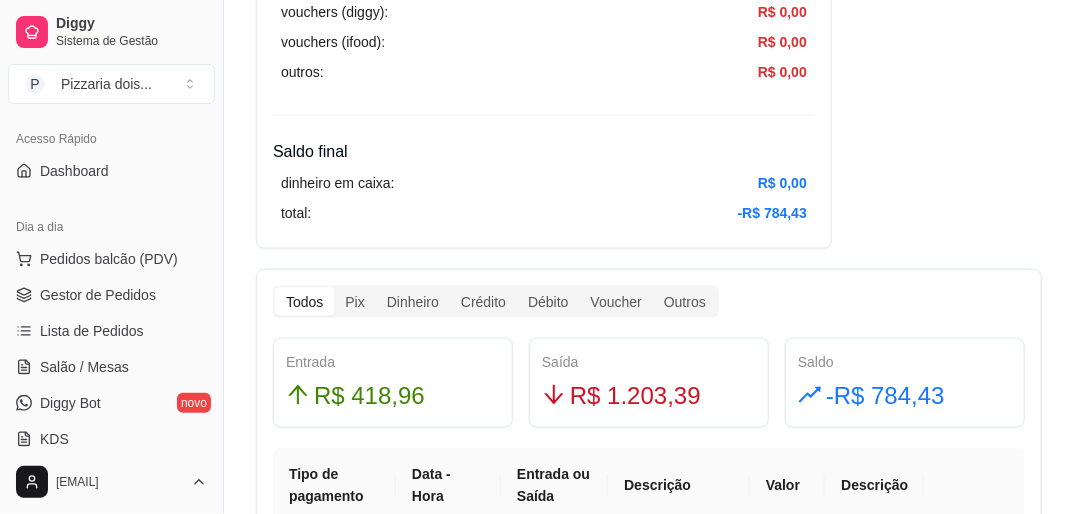 type 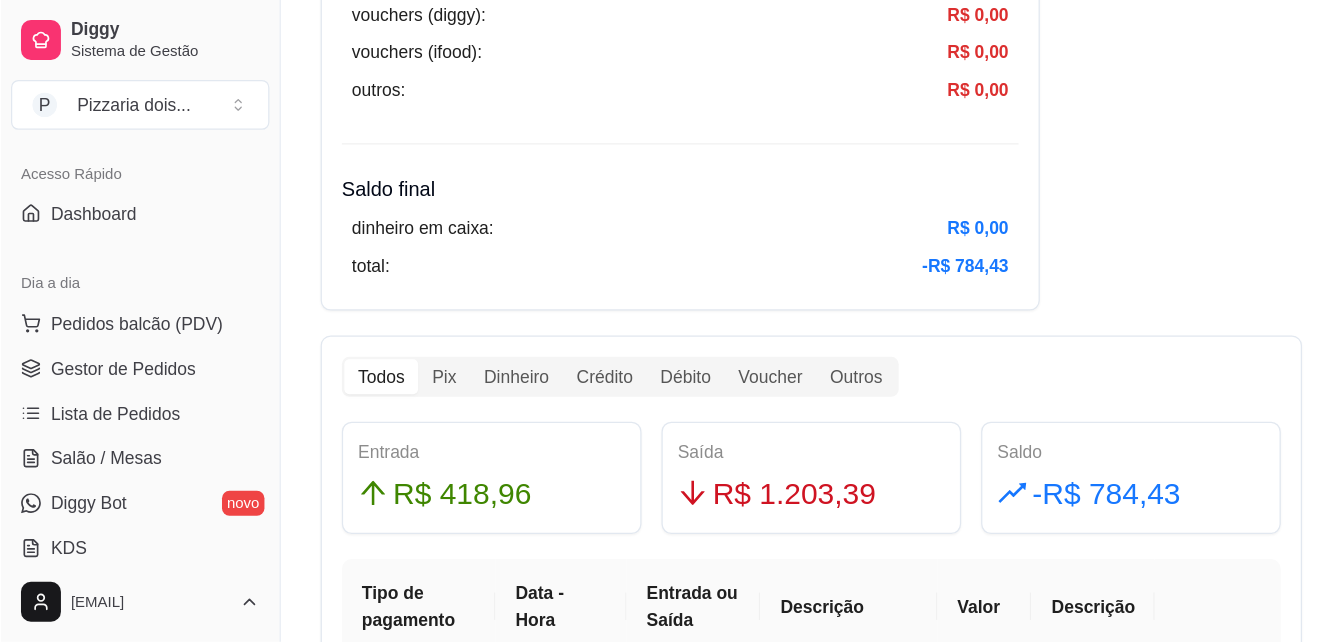 scroll, scrollTop: 916, scrollLeft: 0, axis: vertical 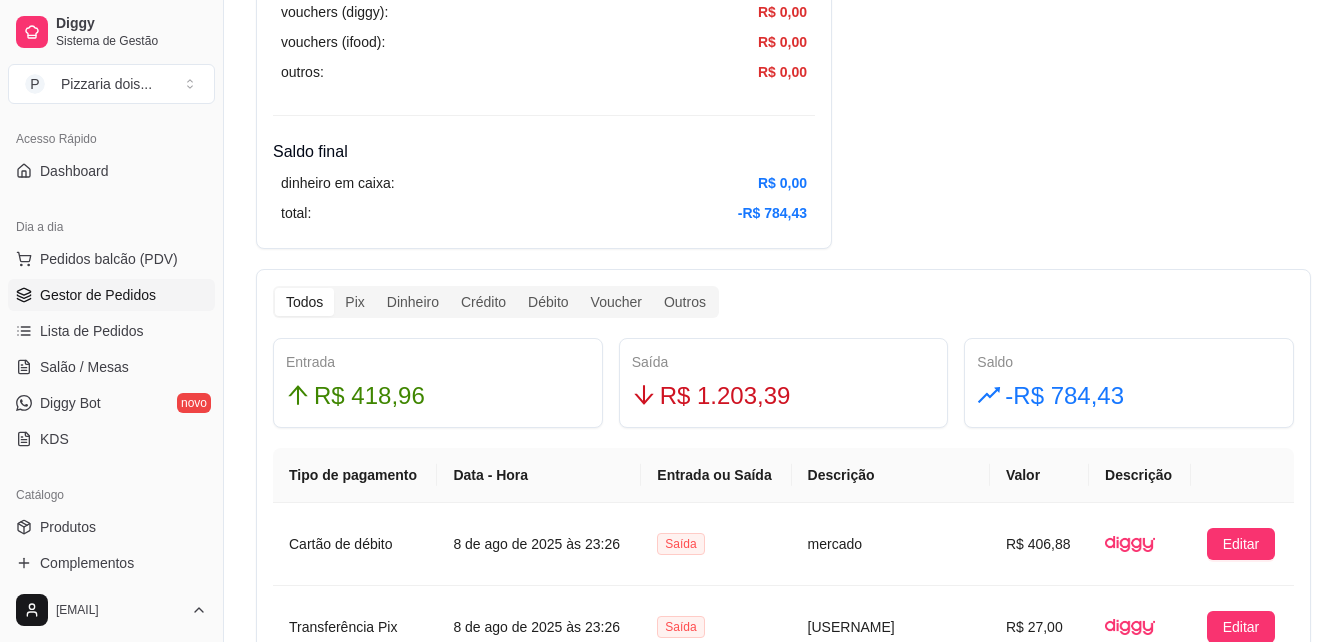 click on "Gestor de Pedidos" at bounding box center (111, 295) 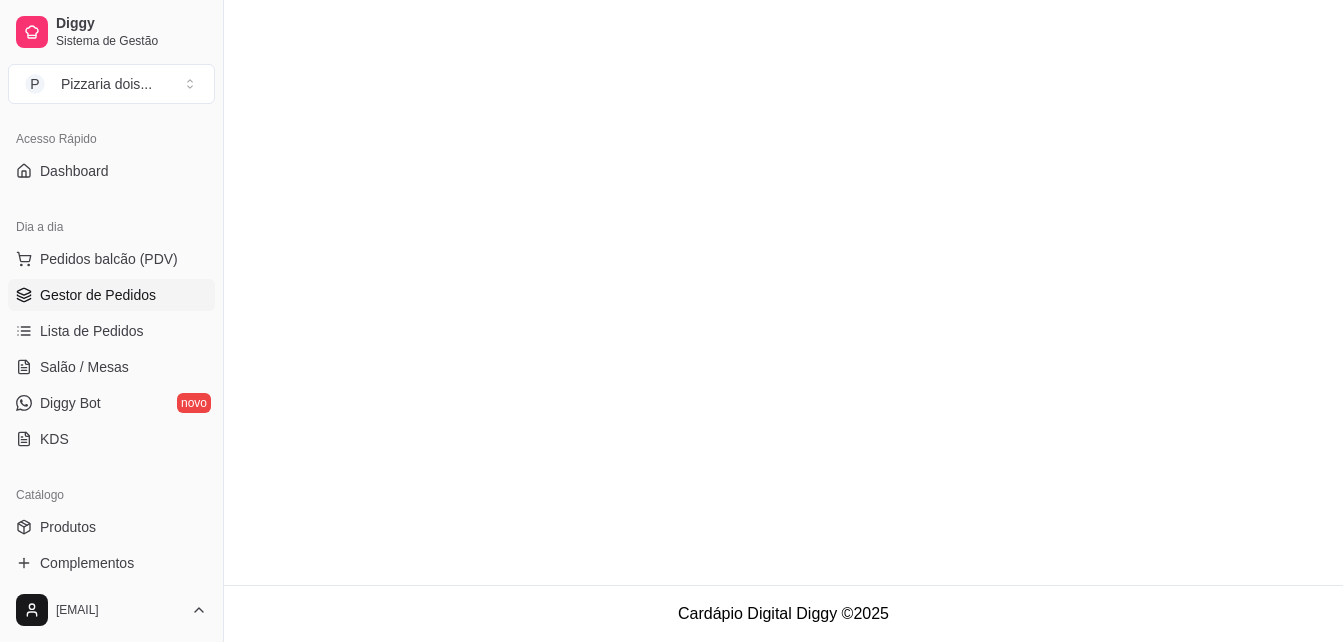 scroll, scrollTop: 0, scrollLeft: 0, axis: both 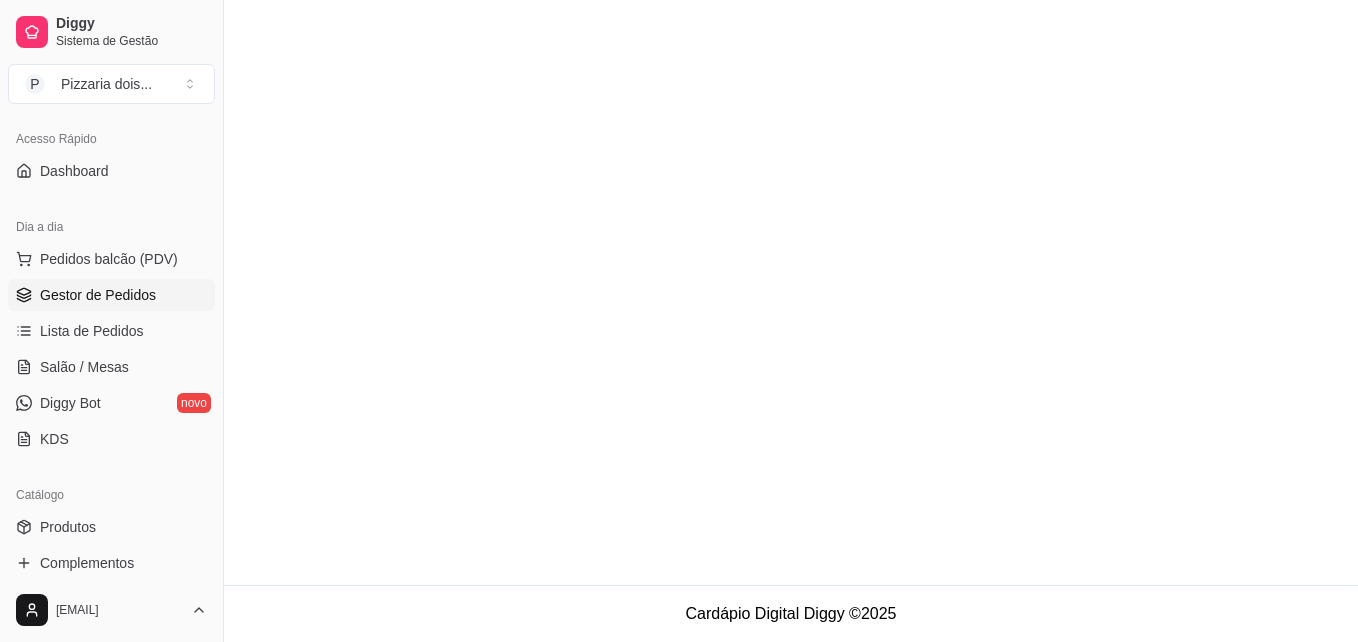 click on "Gestor de Pedidos" at bounding box center (111, 295) 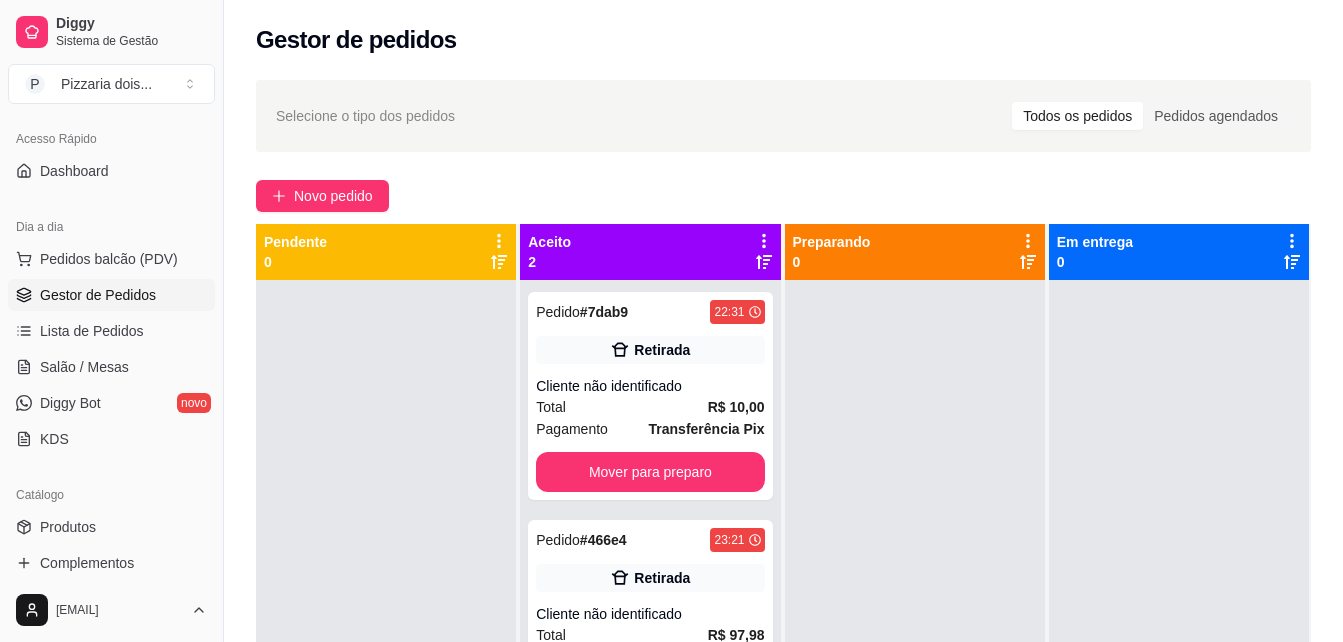 click on "Pedido # [ID]" at bounding box center (783, 479) 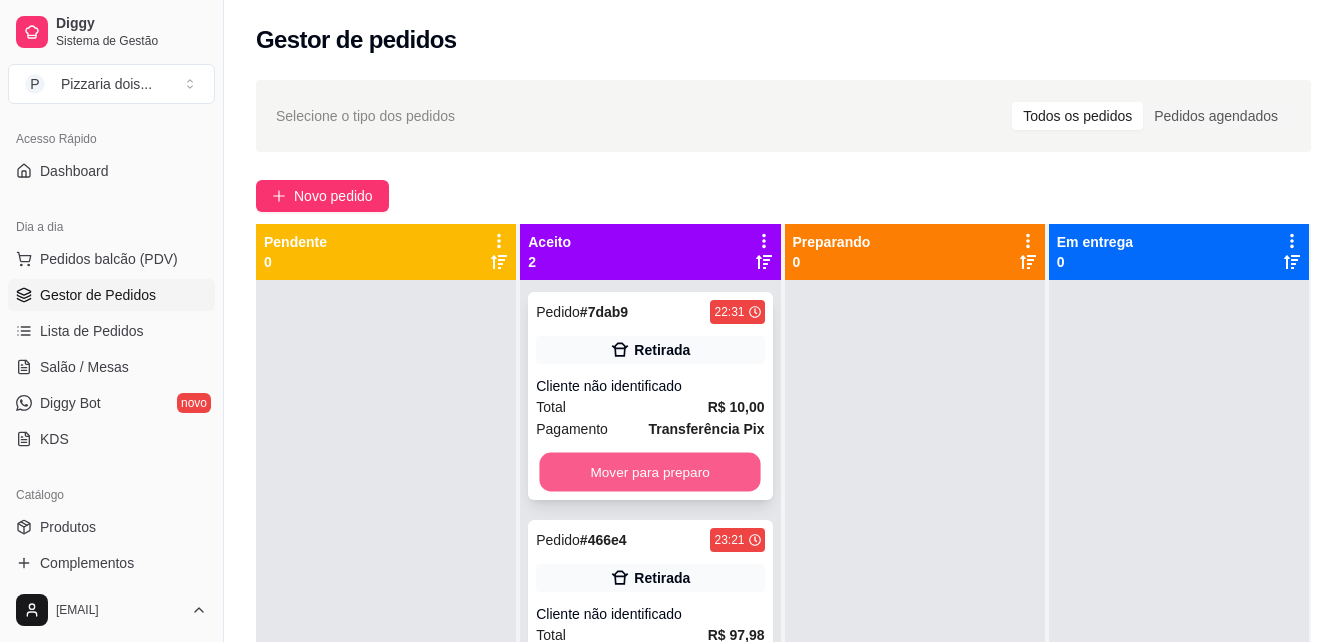 click on "Mover para preparo" at bounding box center (650, 472) 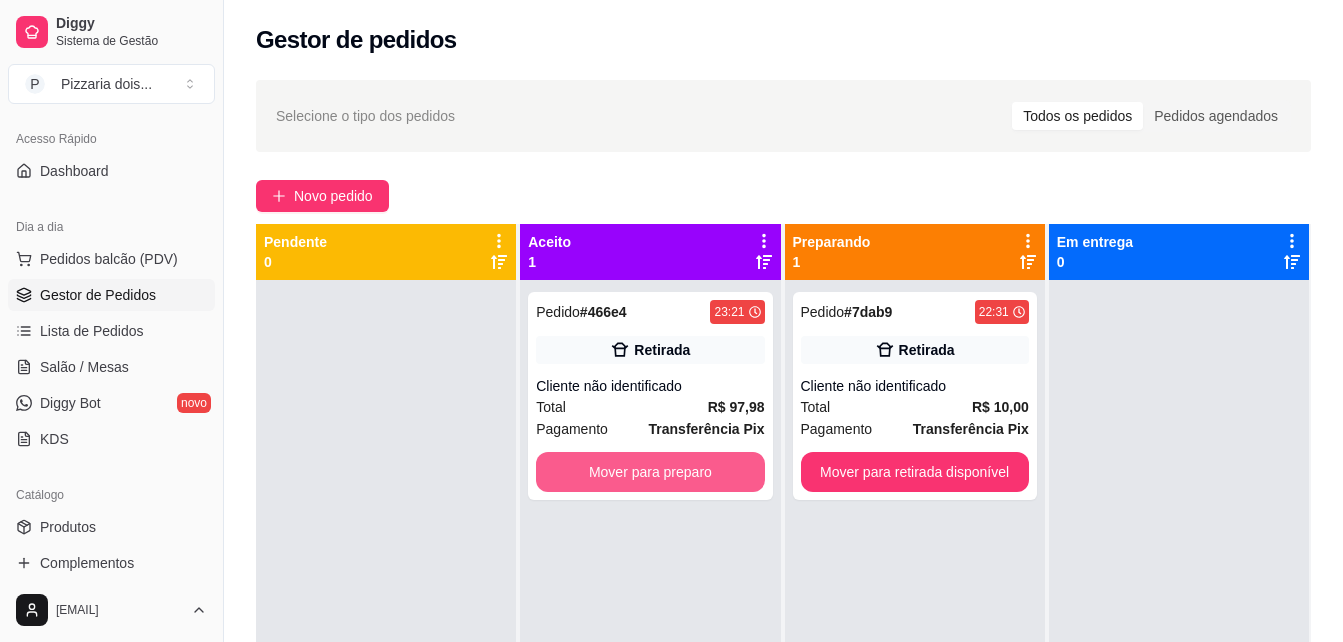 click on "Mover para preparo" at bounding box center (650, 472) 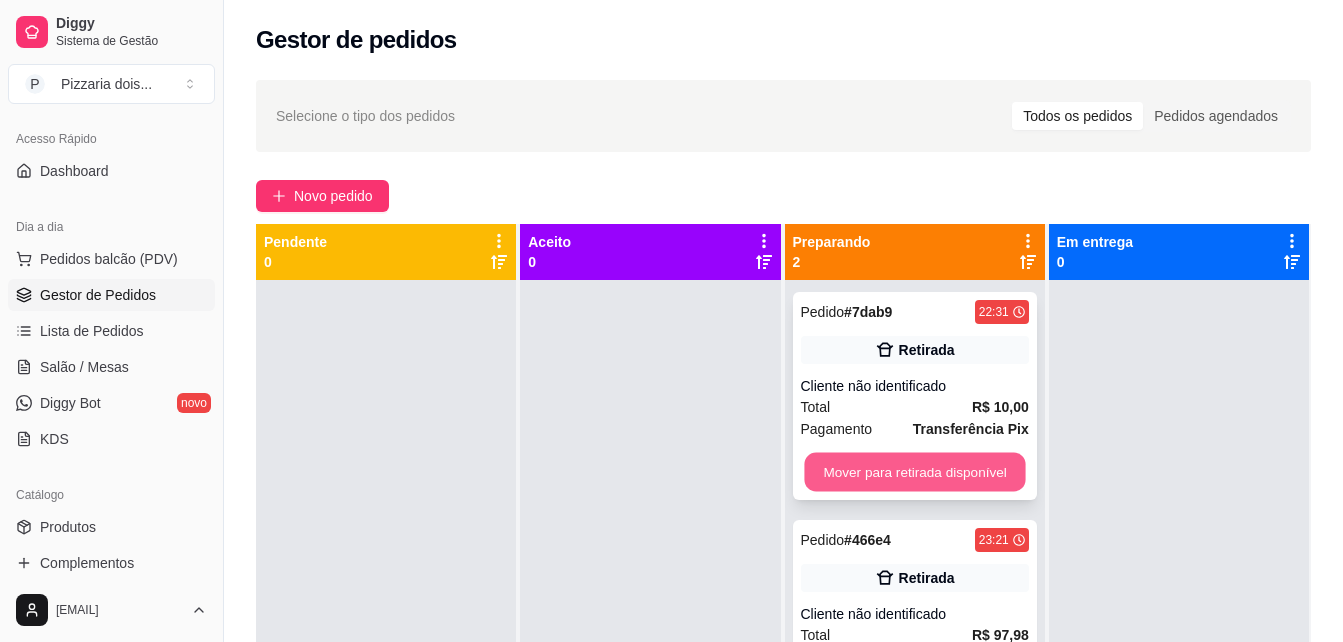 click on "Mover para retirada disponível" at bounding box center [914, 472] 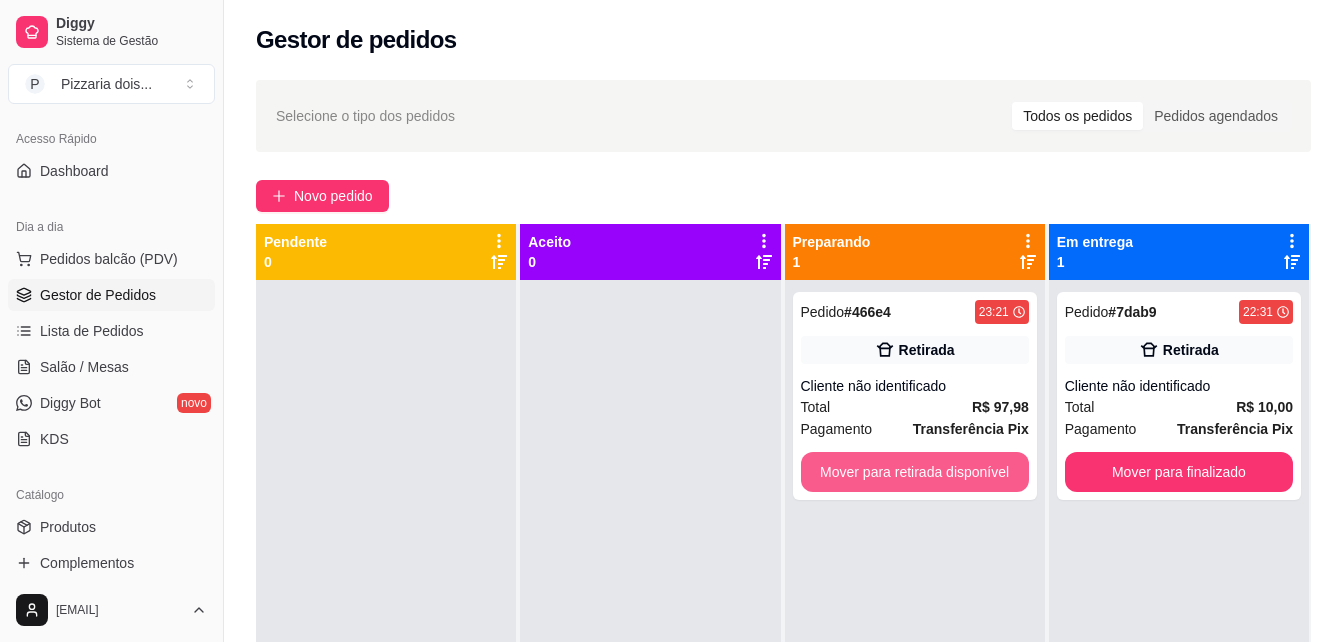 click on "Mover para retirada disponível" at bounding box center (915, 472) 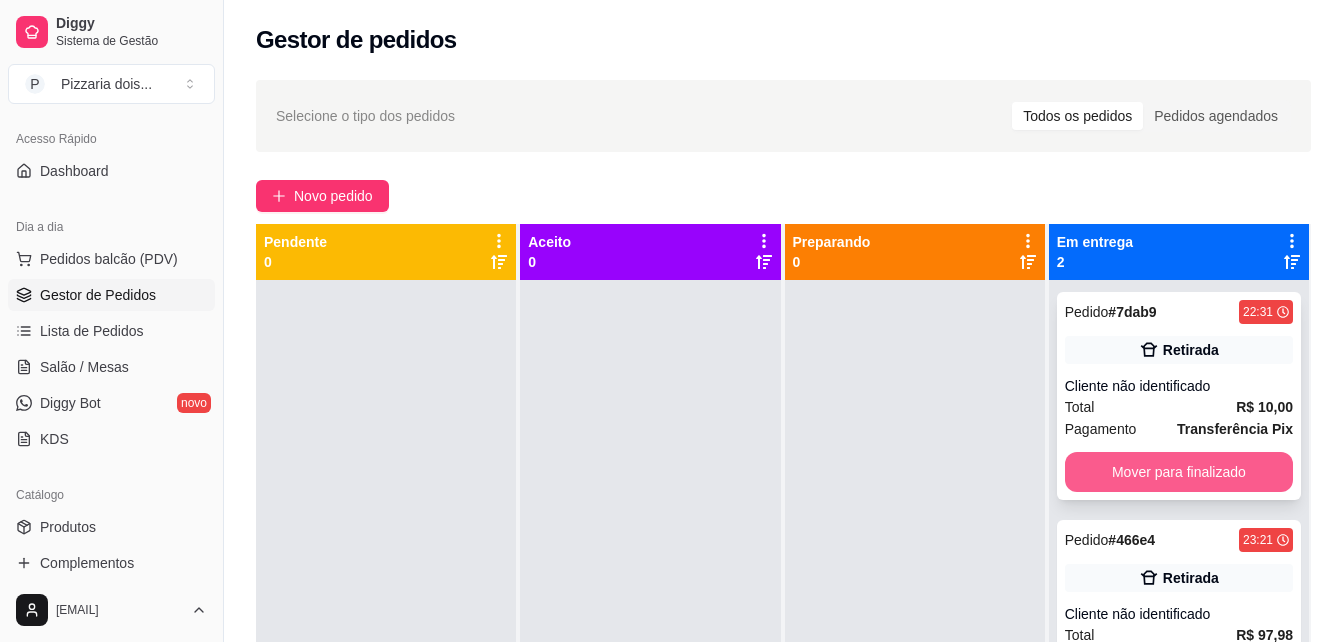 click on "Mover para finalizado" at bounding box center (1179, 472) 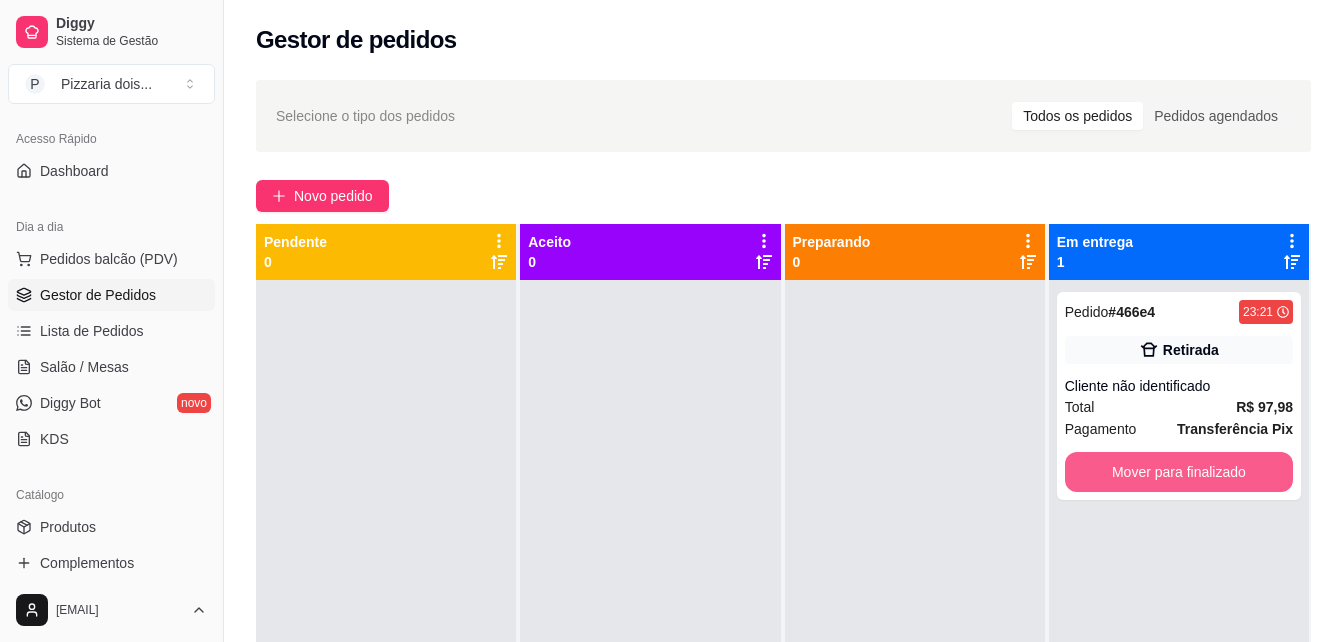 click on "Mover para finalizado" at bounding box center [1179, 472] 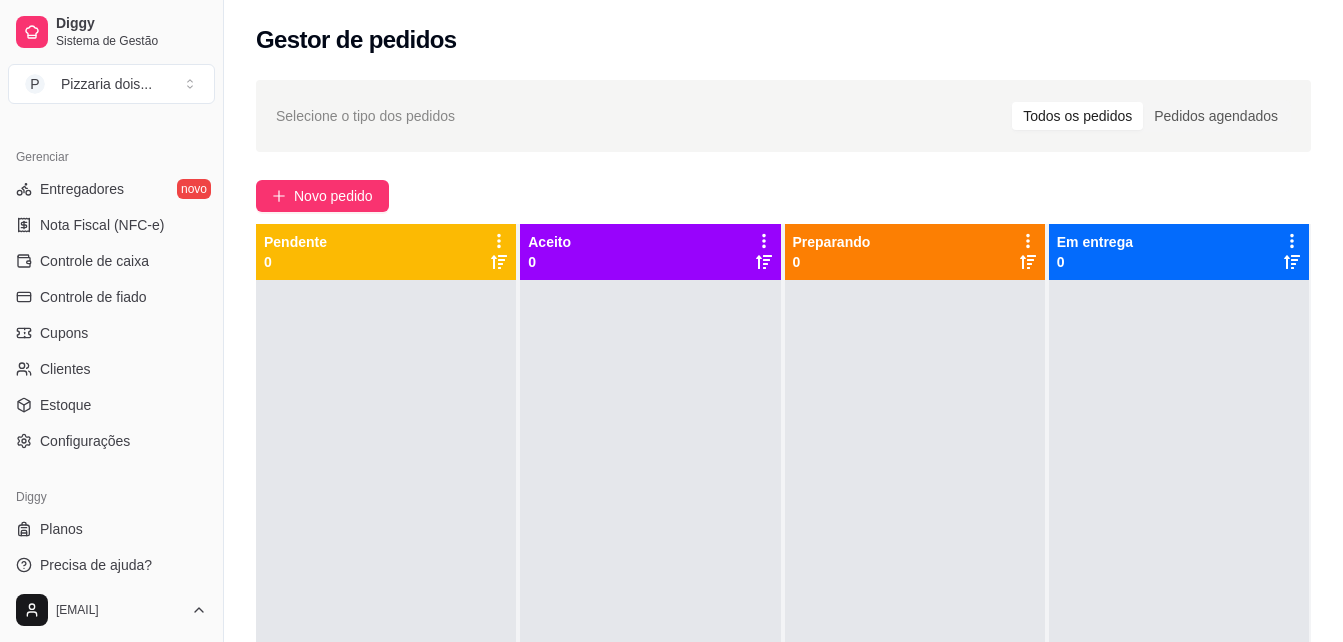 scroll, scrollTop: 797, scrollLeft: 0, axis: vertical 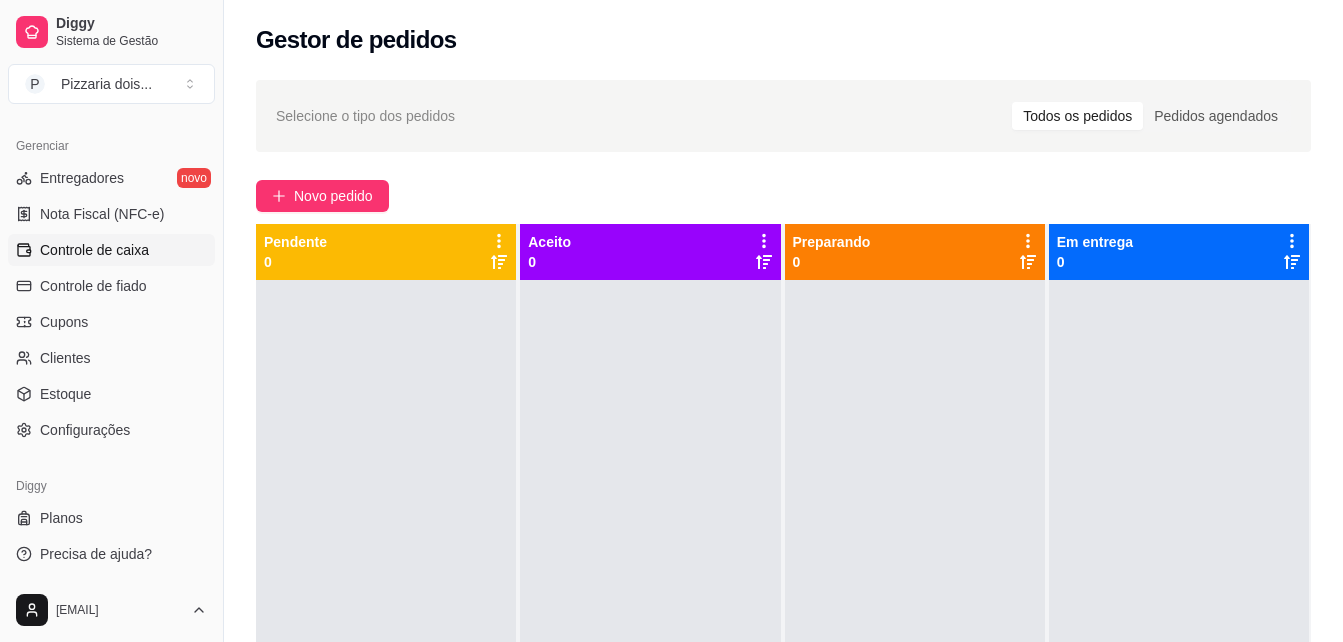 click on "Controle de caixa" at bounding box center (94, 250) 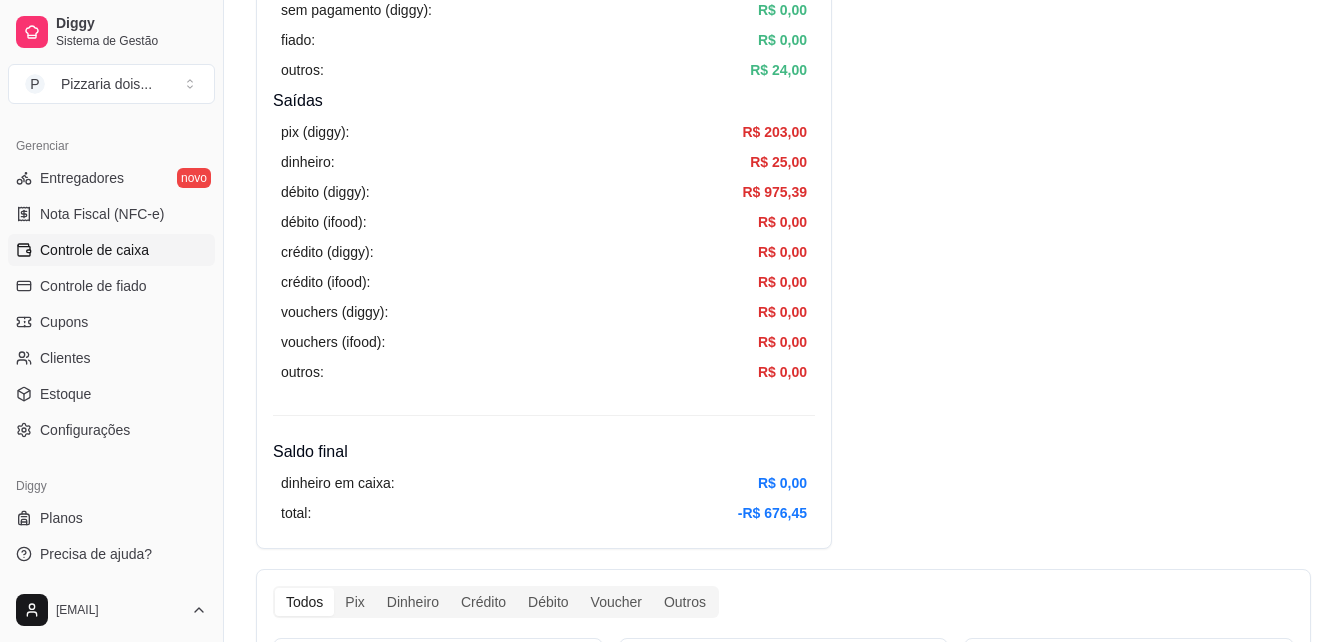 scroll, scrollTop: 644, scrollLeft: 0, axis: vertical 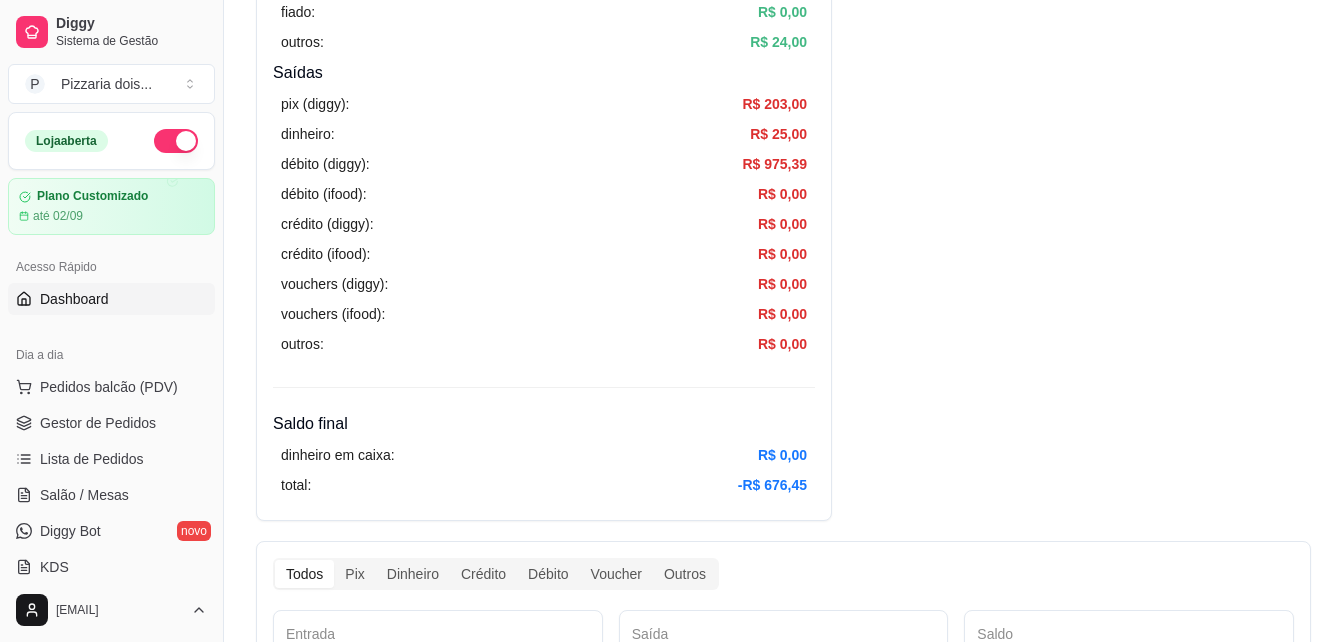 click on "Dashboard" at bounding box center (111, 299) 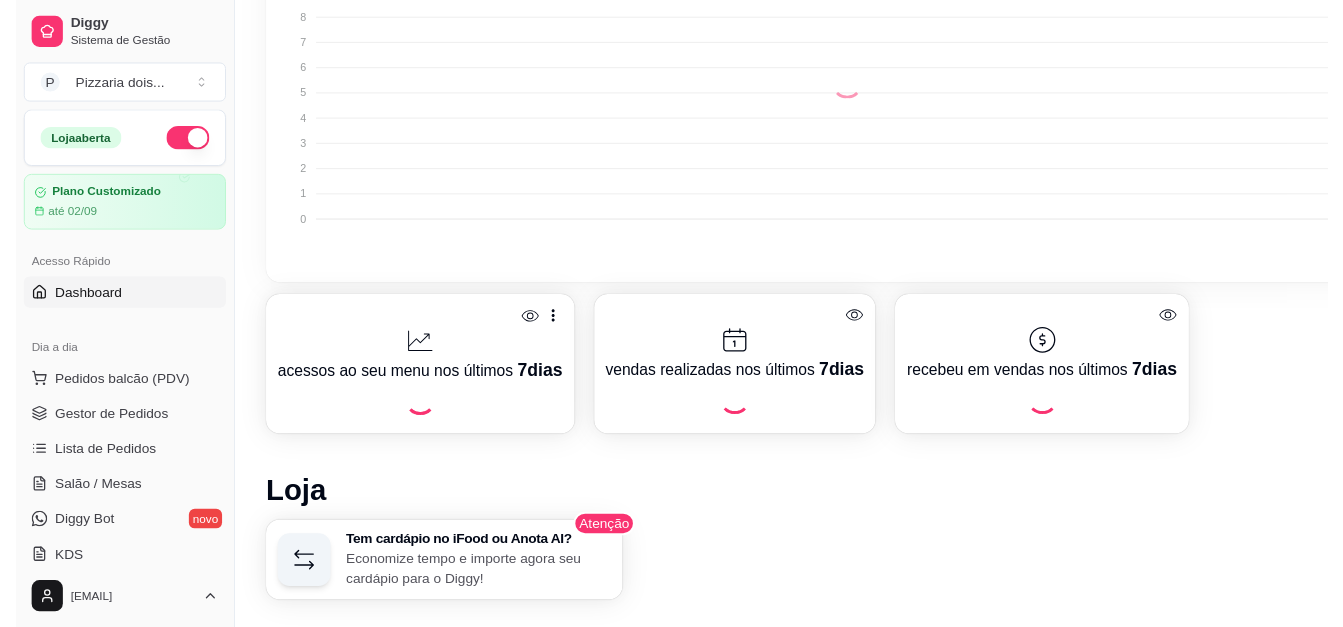 scroll, scrollTop: 0, scrollLeft: 0, axis: both 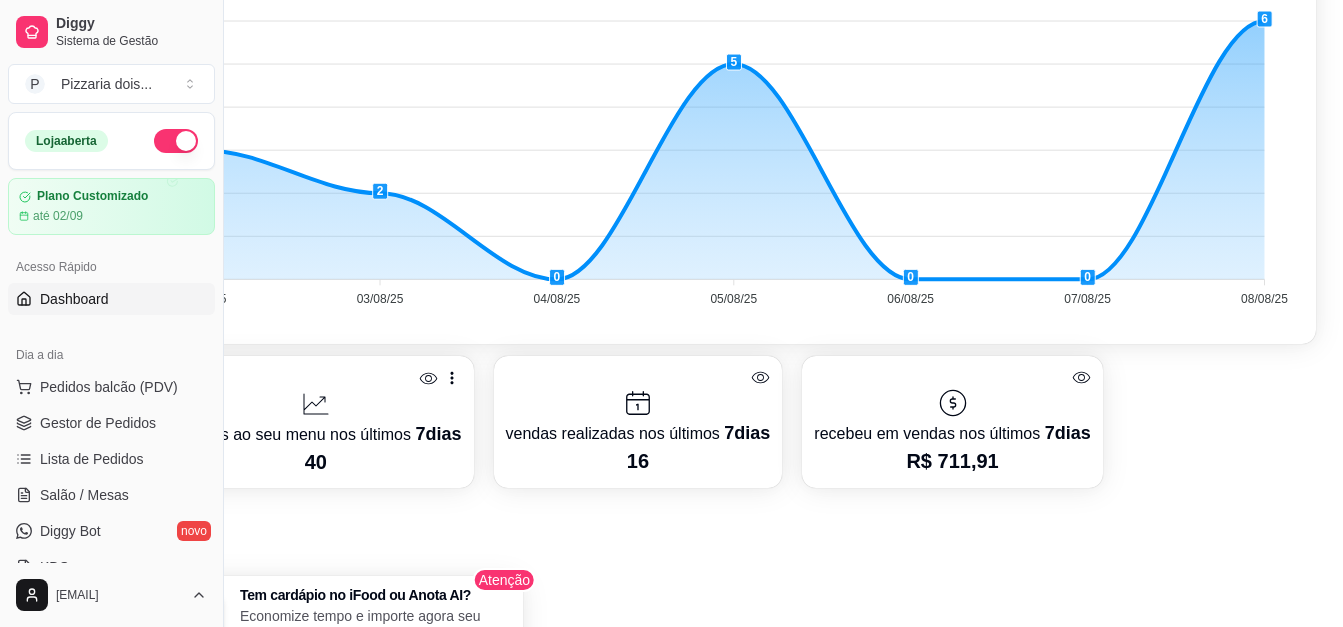 click 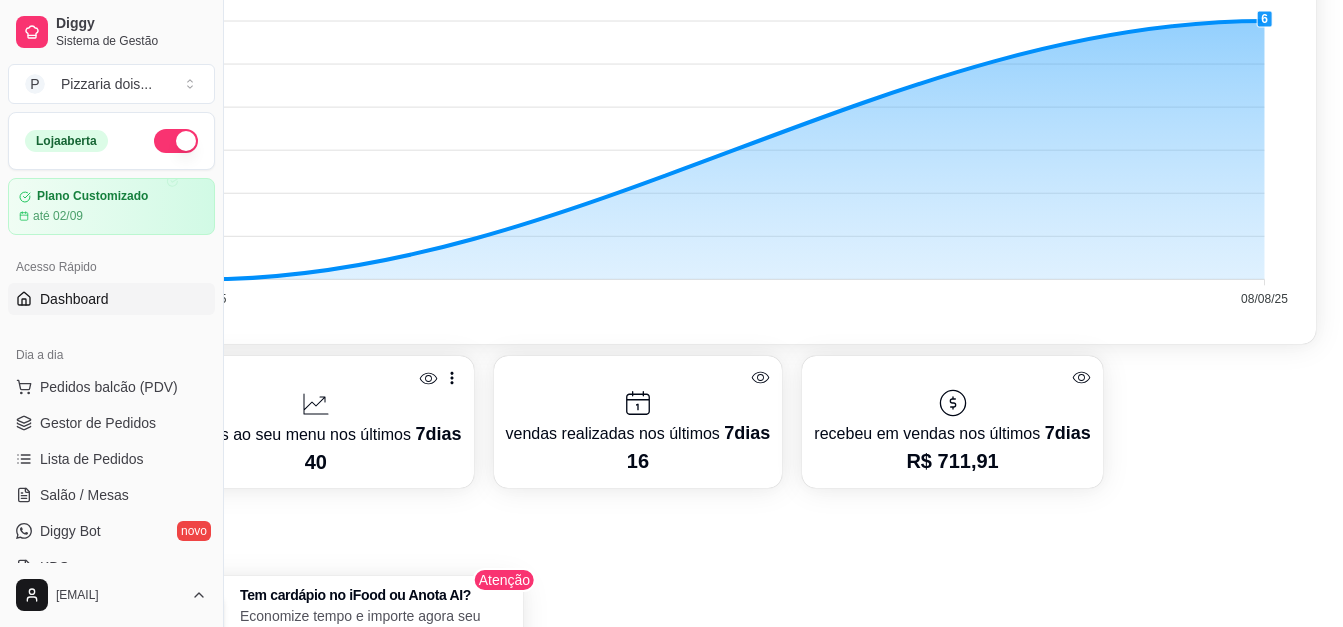 drag, startPoint x: 1251, startPoint y: 24, endPoint x: 1299, endPoint y: 614, distance: 591.94934 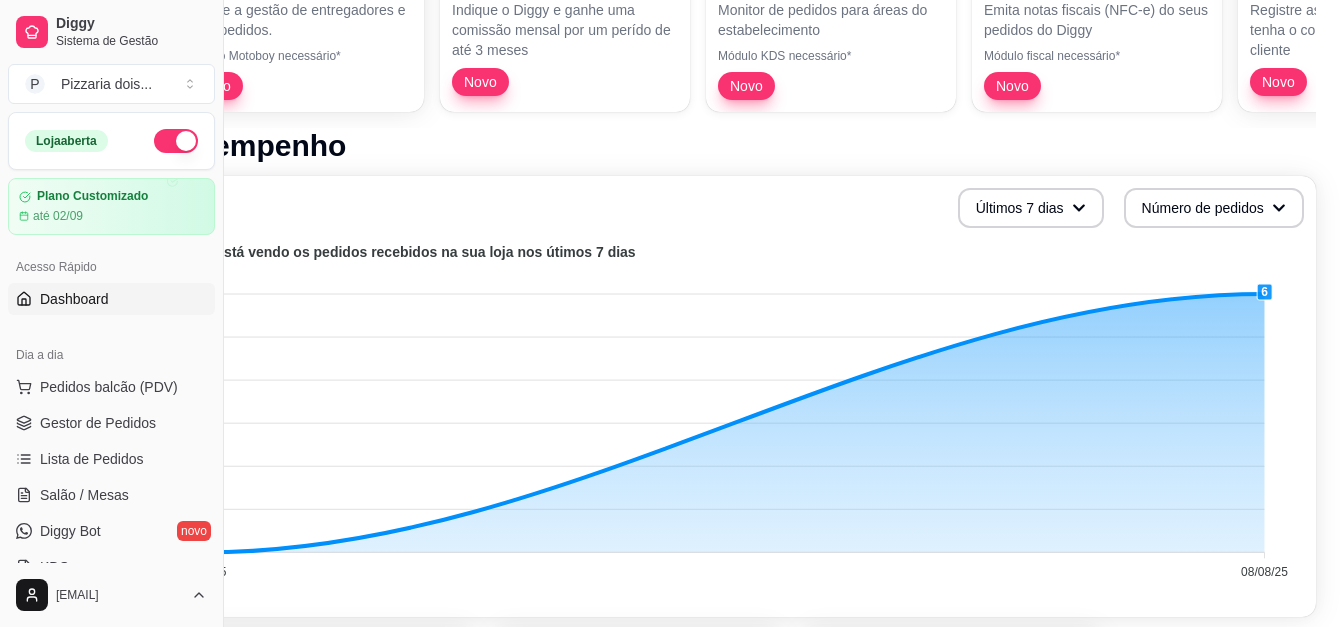 scroll, scrollTop: 292, scrollLeft: 98, axis: both 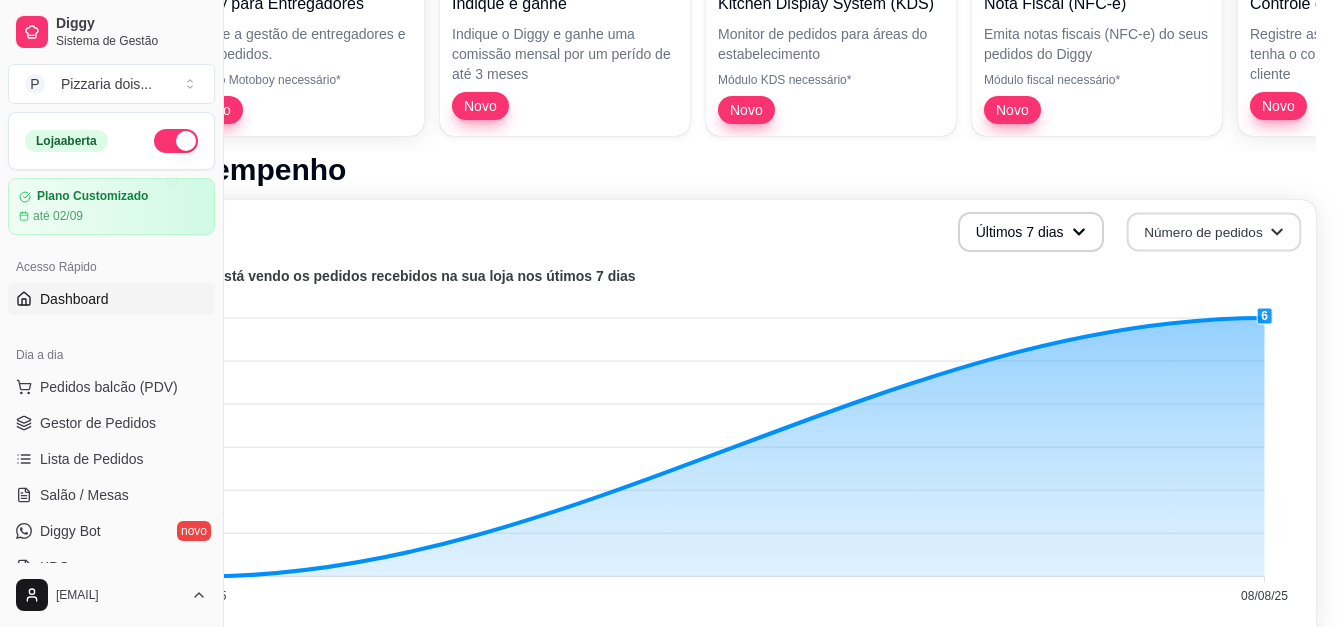 click on "Número de pedidos" at bounding box center (1213, 232) 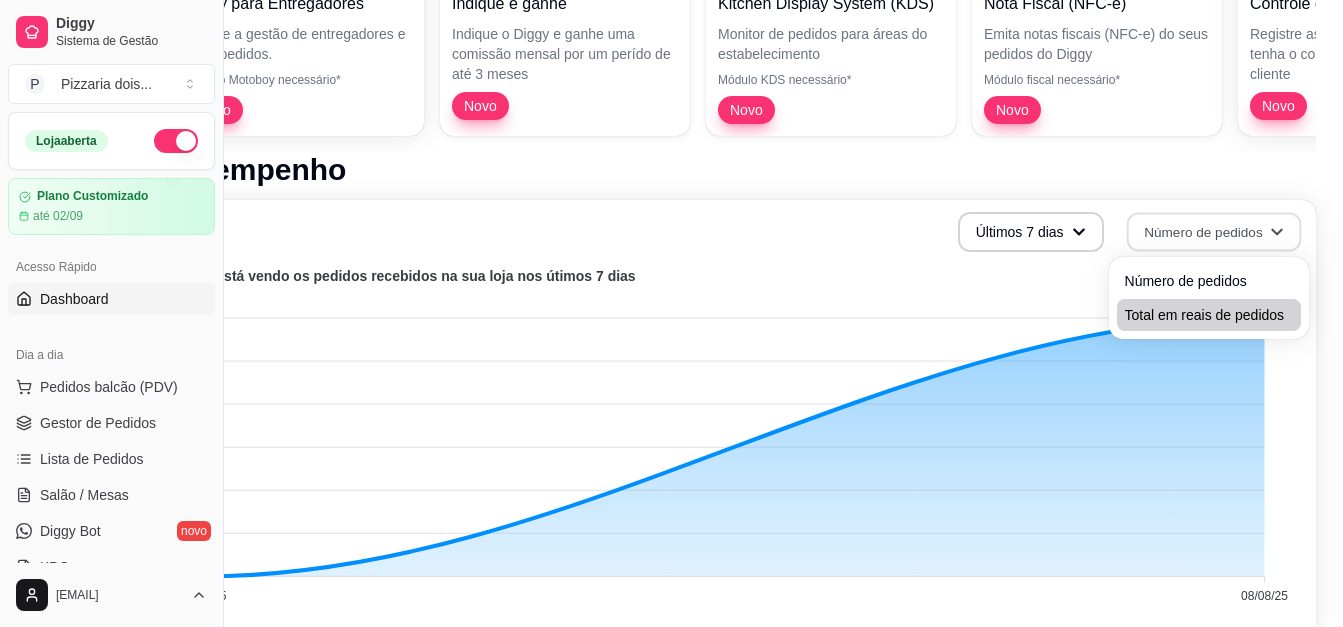 click on "Total em reais de pedidos" at bounding box center (1209, 315) 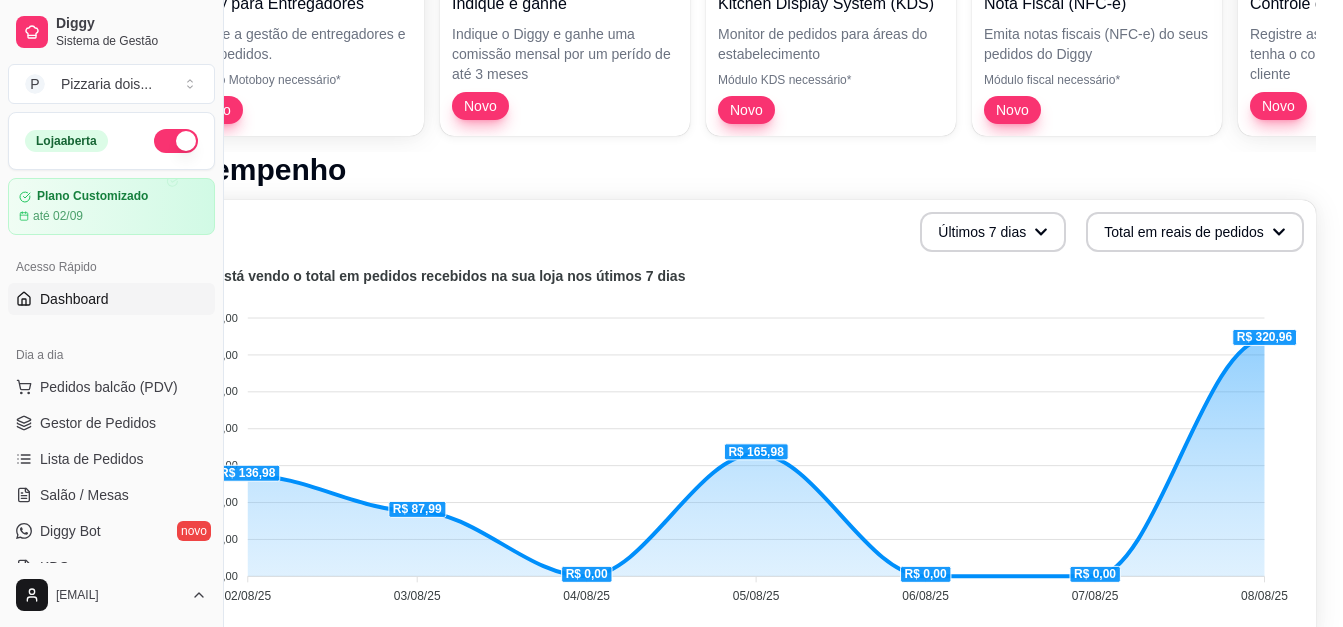 scroll, scrollTop: 289, scrollLeft: 98, axis: both 